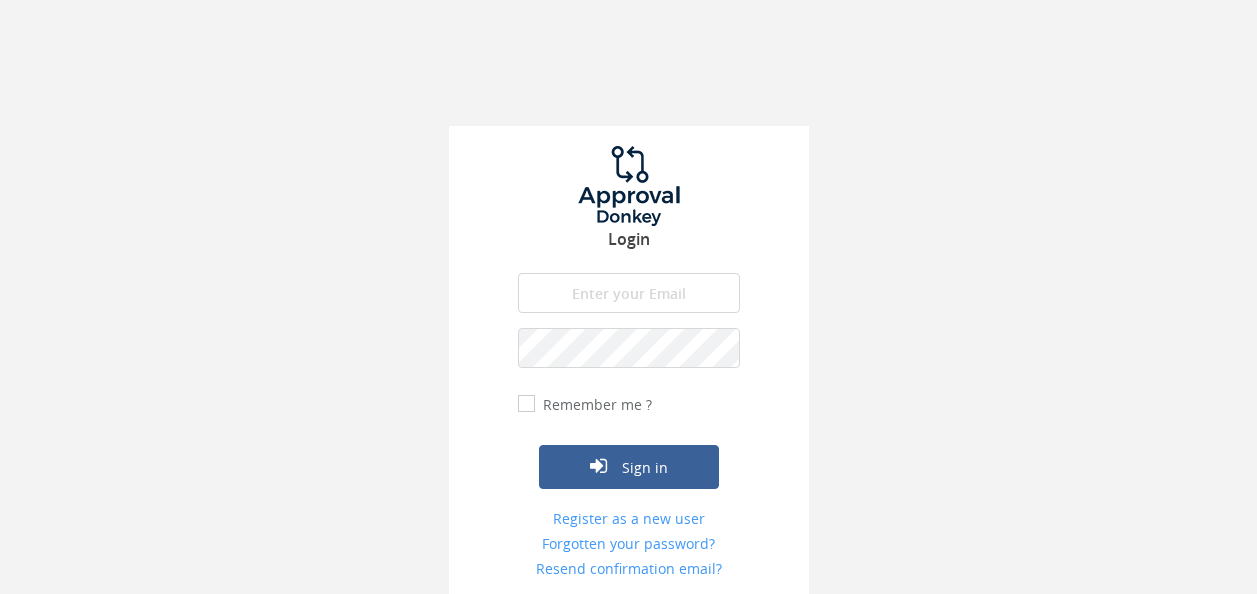 scroll, scrollTop: 0, scrollLeft: 0, axis: both 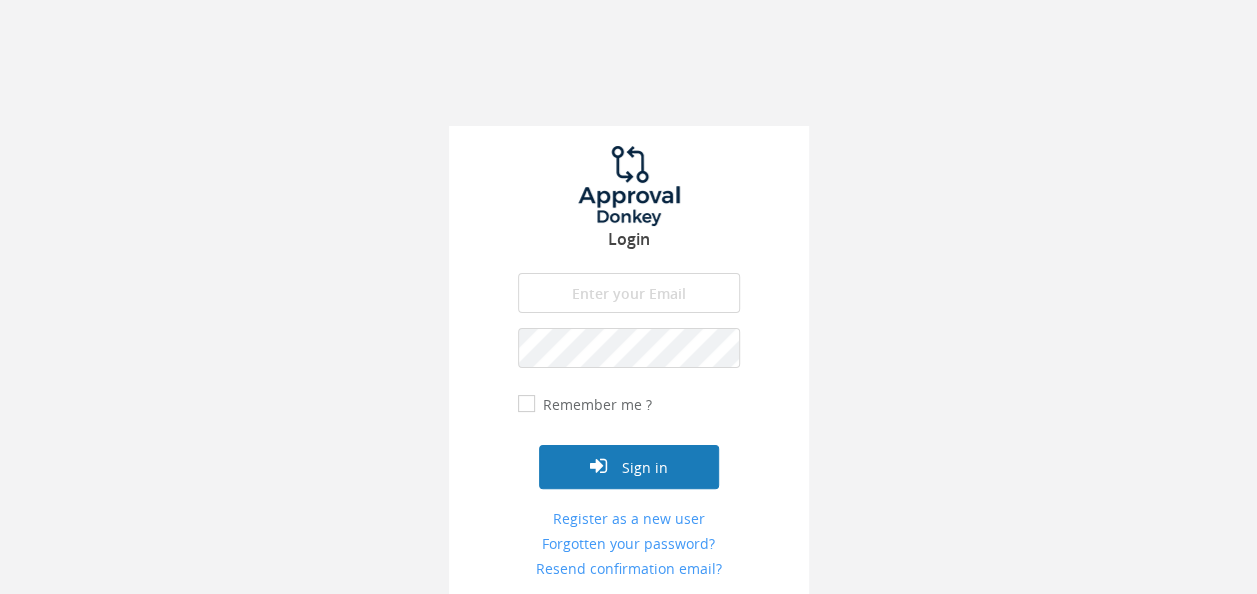 type on "[EMAIL]" 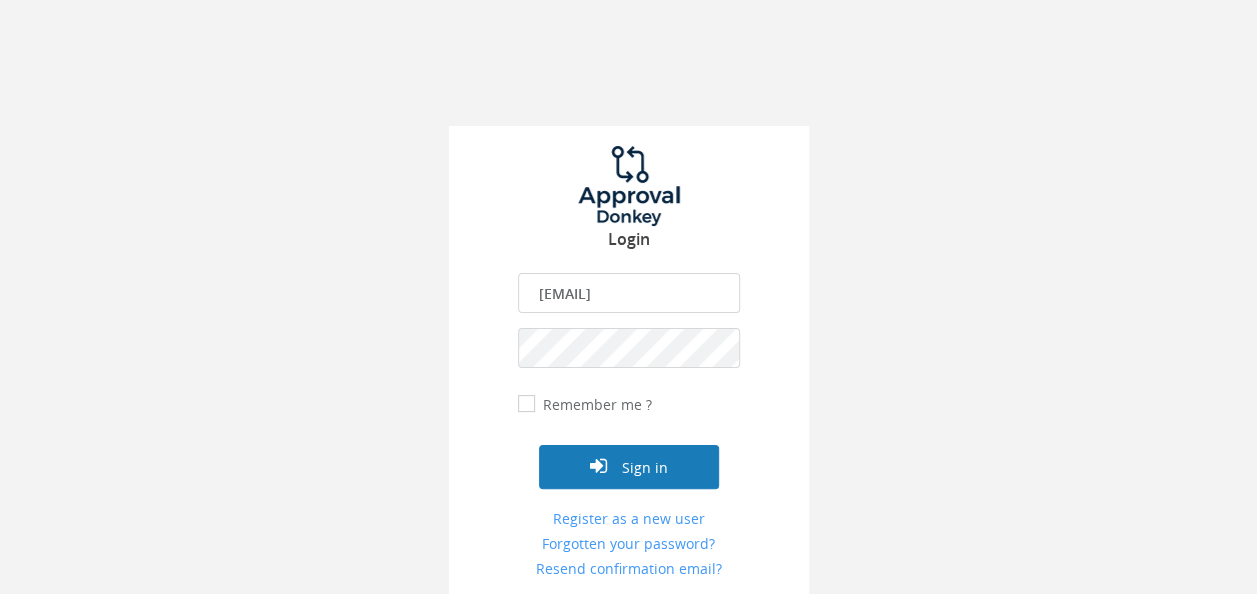 click on "Sign in" at bounding box center (629, 467) 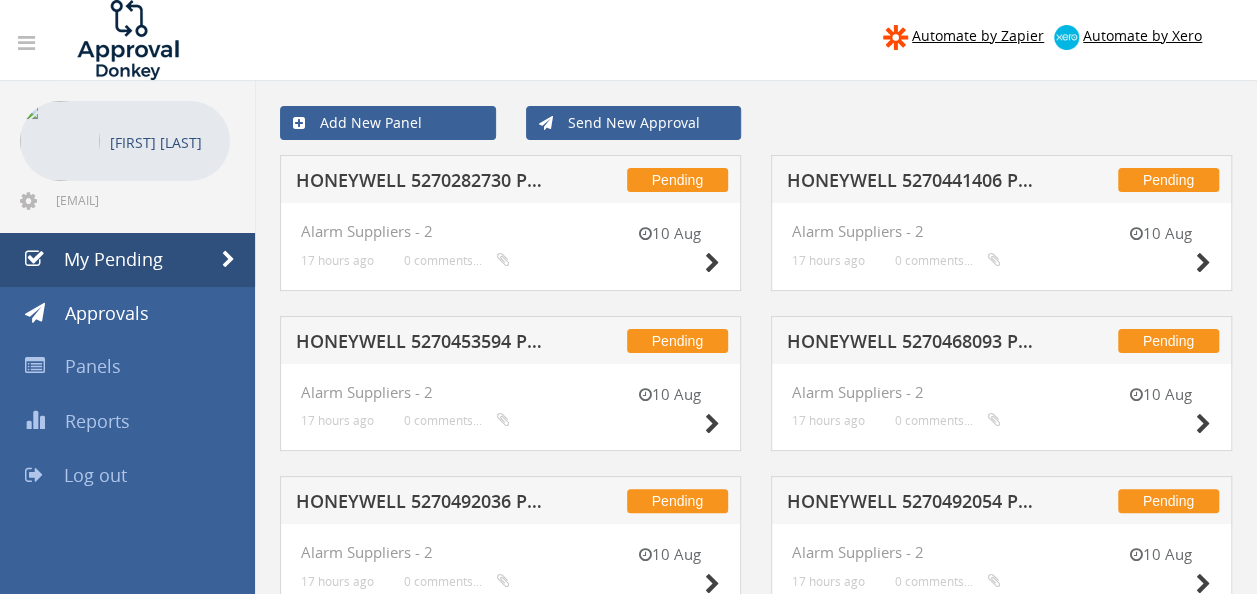 click on "Pending
HONEYWELL 5270282730 PO 42401" at bounding box center [510, 179] 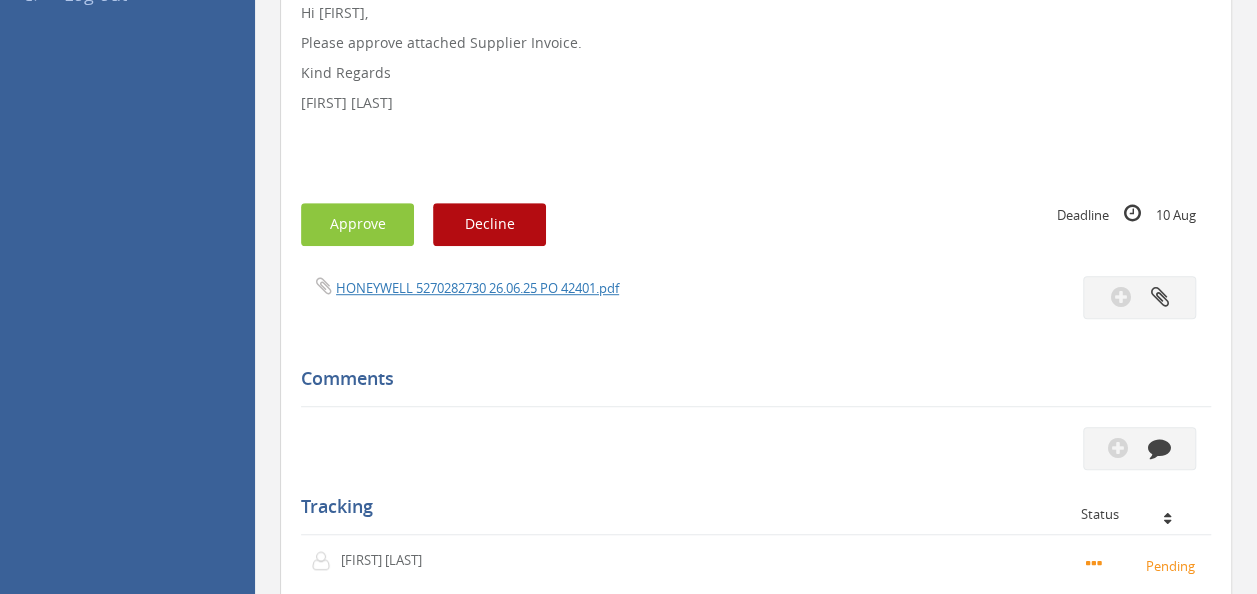 scroll, scrollTop: 474, scrollLeft: 0, axis: vertical 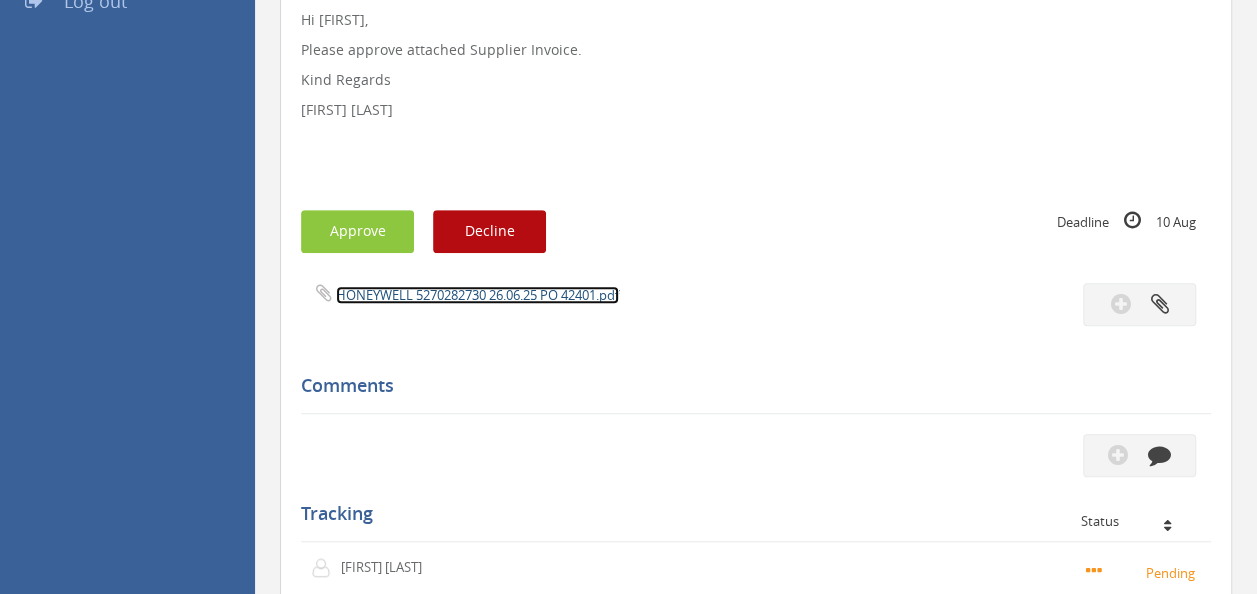 click on "HONEYWELL 5270282730 26.06.25 PO 42401.pdf" at bounding box center (477, 295) 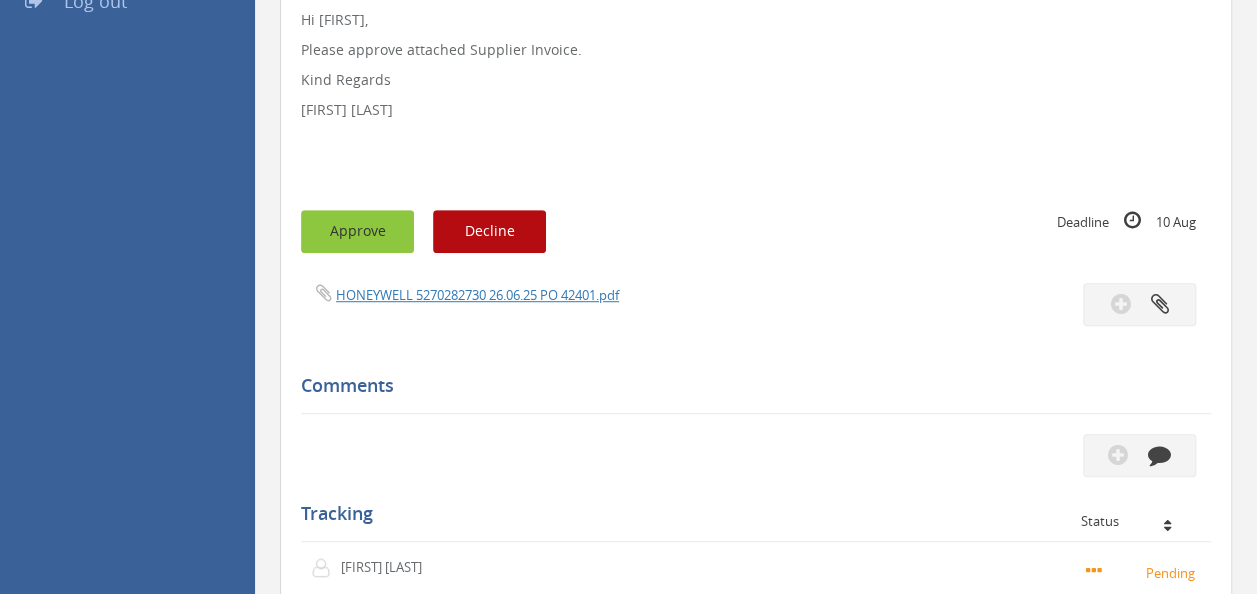 click on "Approve" at bounding box center [357, 231] 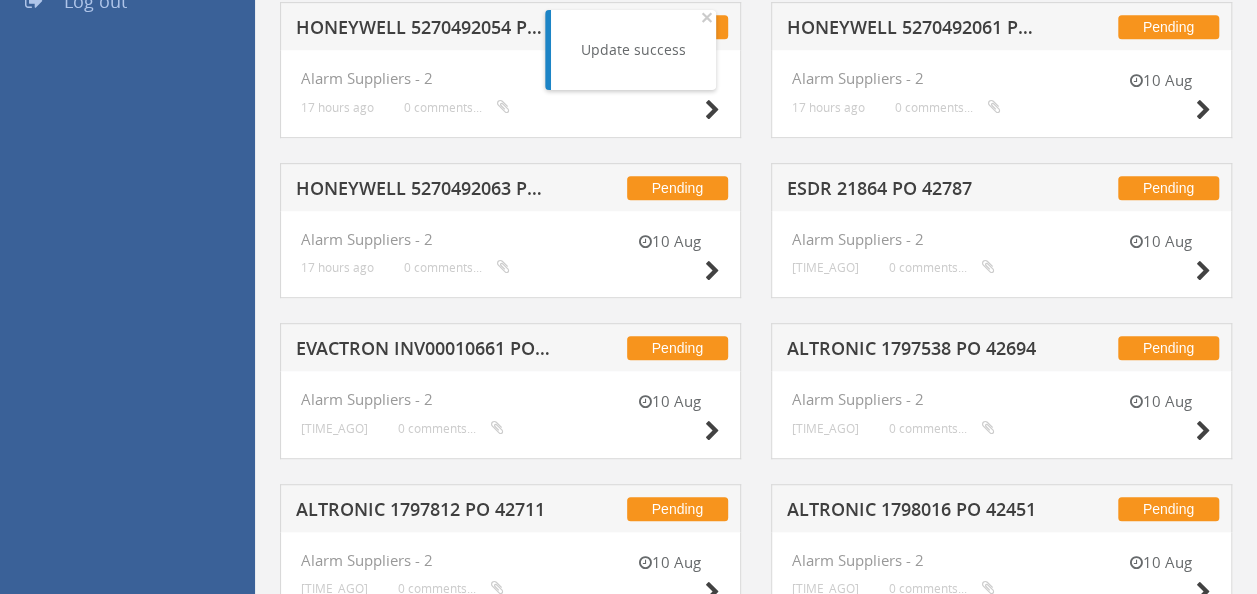 click on "HONEYWELL 5270492063 PO 42681" at bounding box center [424, 191] 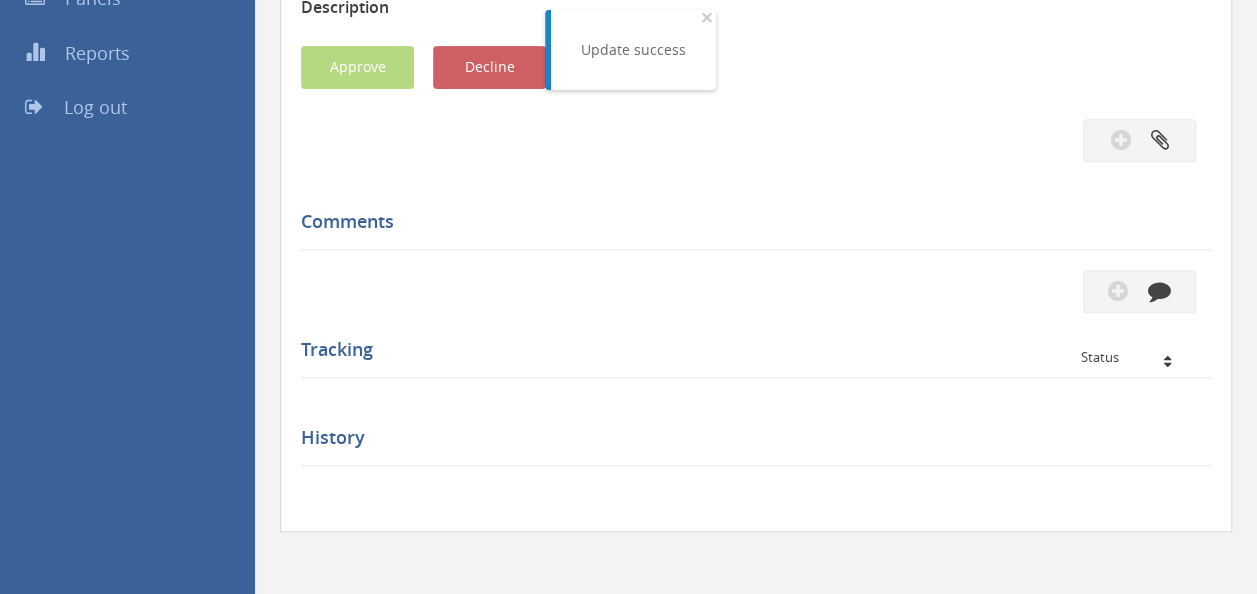 scroll, scrollTop: 474, scrollLeft: 0, axis: vertical 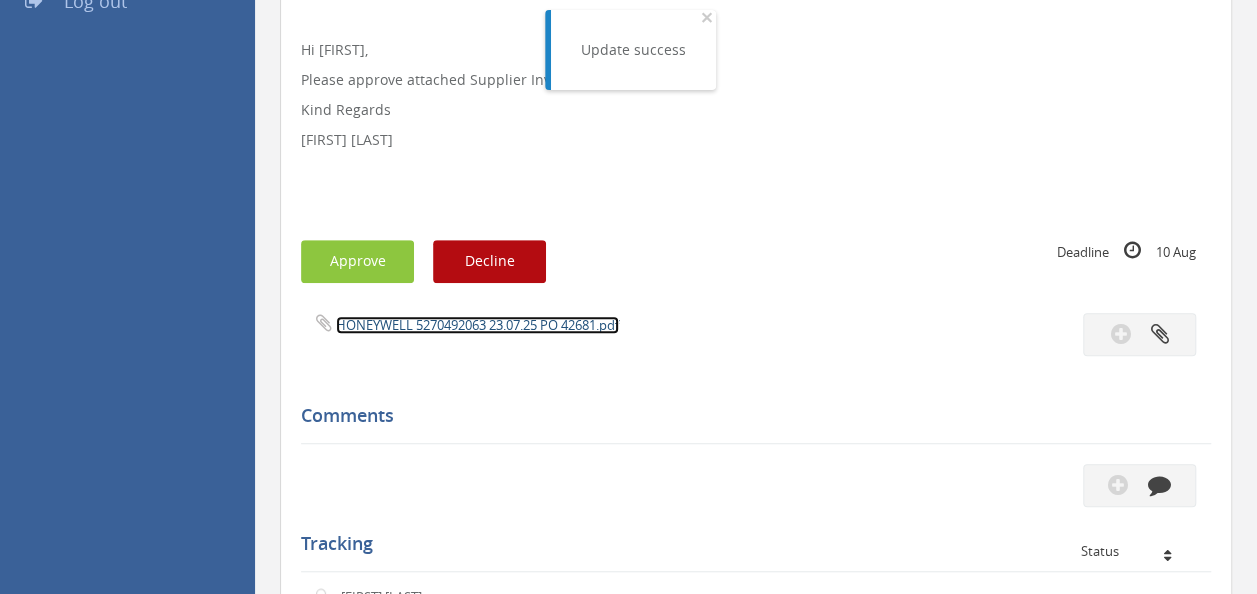 click on "HONEYWELL 5270492063 23.07.25 PO 42681.pdf" at bounding box center (477, 325) 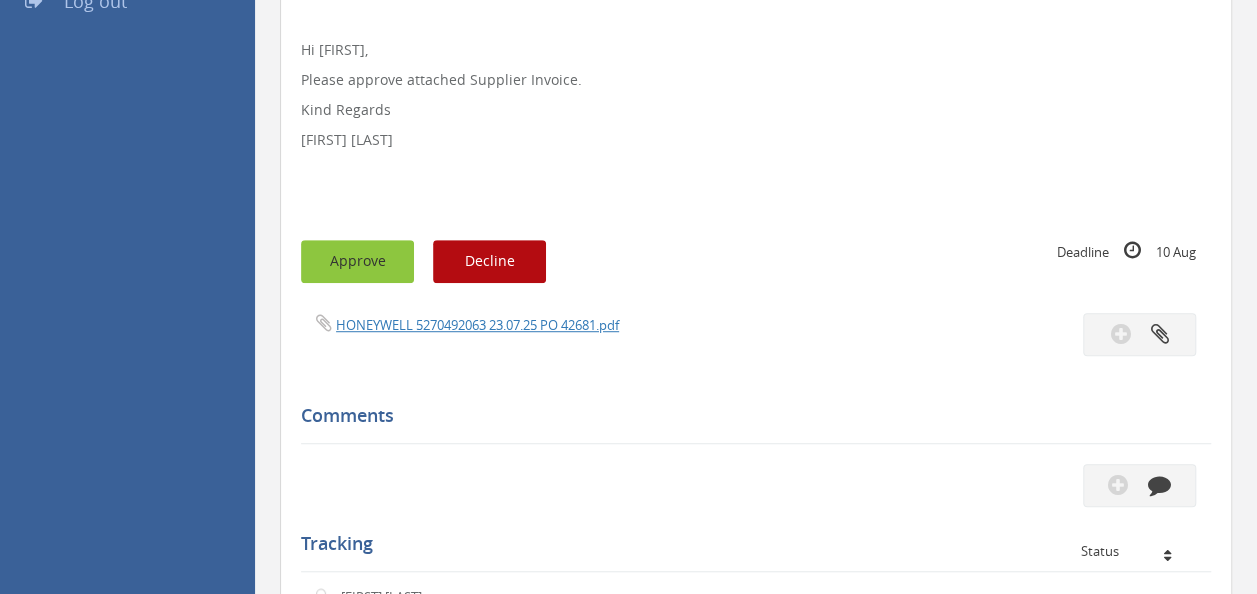 click on "Approve" at bounding box center (357, 261) 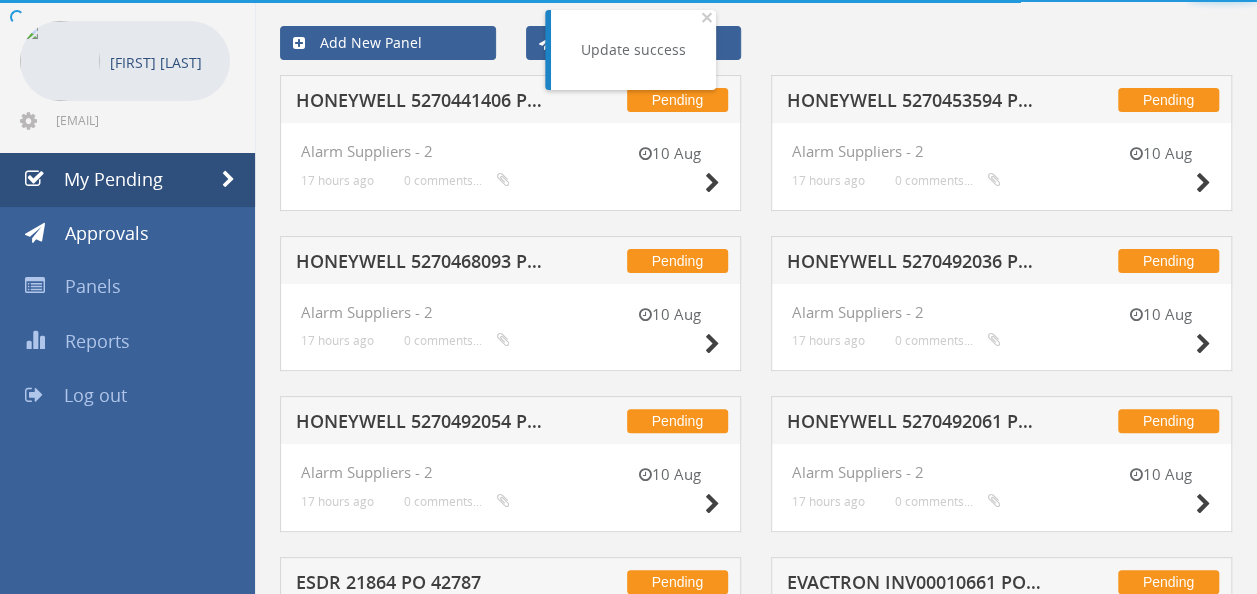 scroll, scrollTop: 474, scrollLeft: 0, axis: vertical 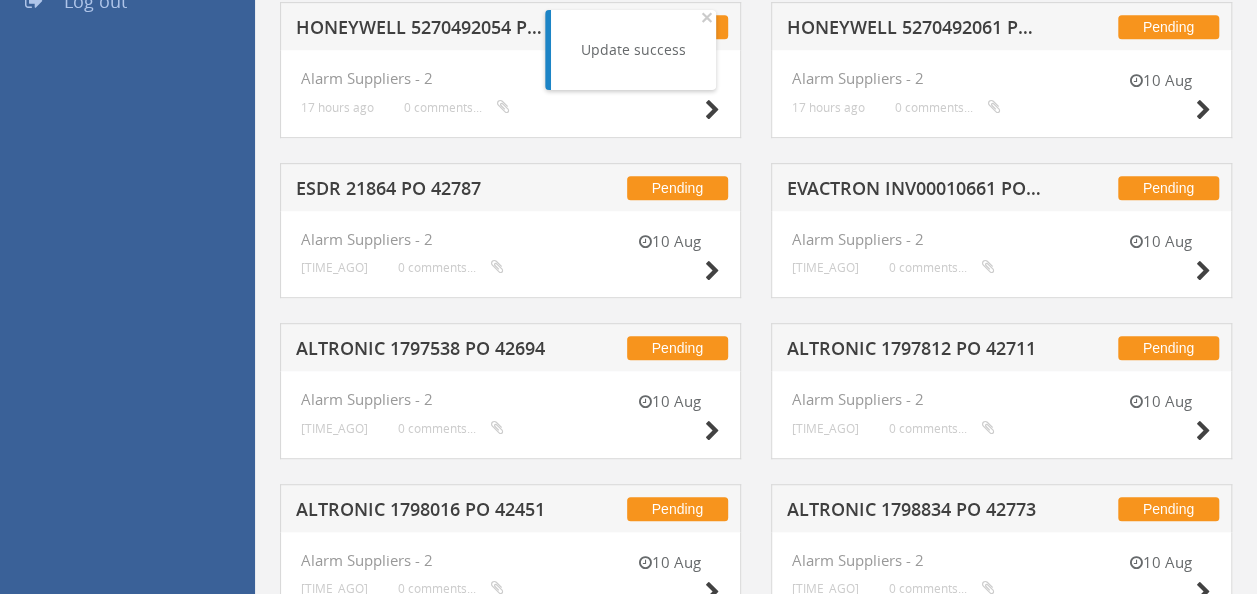click on "EVACTRON INV00010661 PO 42703" at bounding box center [915, 191] 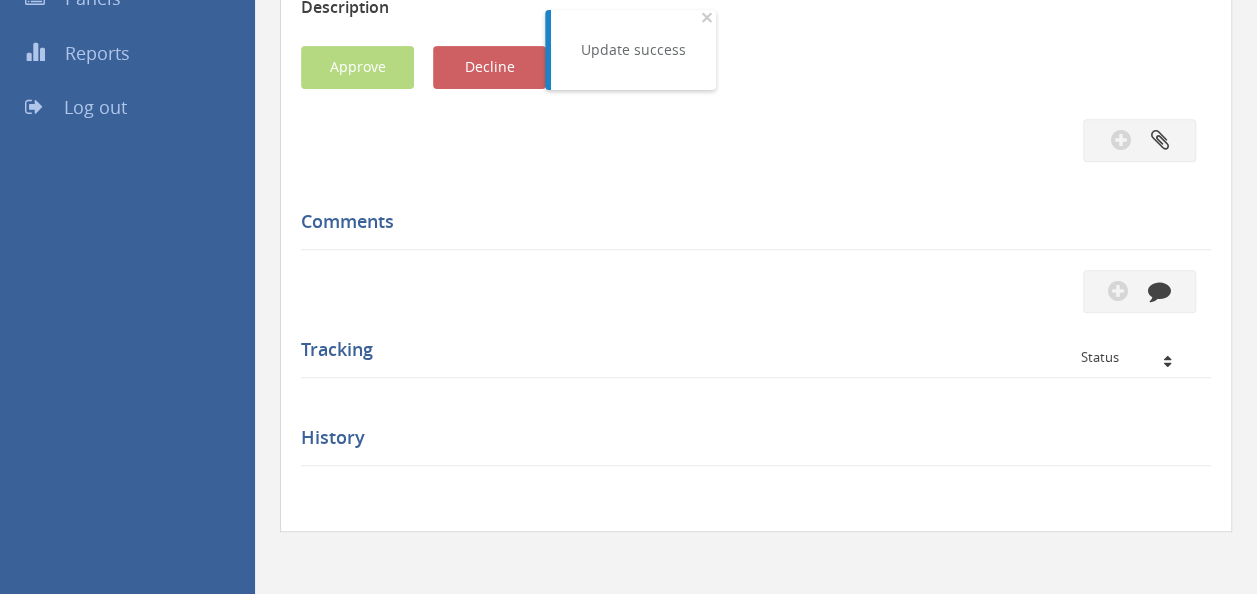 scroll, scrollTop: 474, scrollLeft: 0, axis: vertical 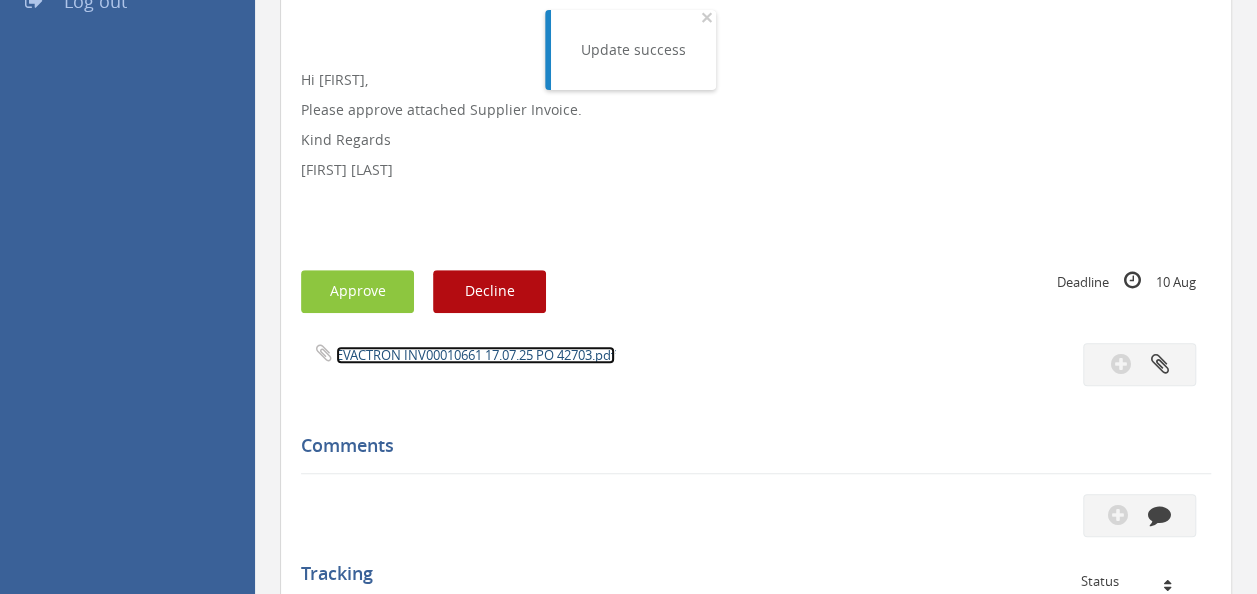 click on "EVACTRON INV00010661 17.07.25 PO 42703.pdf" at bounding box center [475, 355] 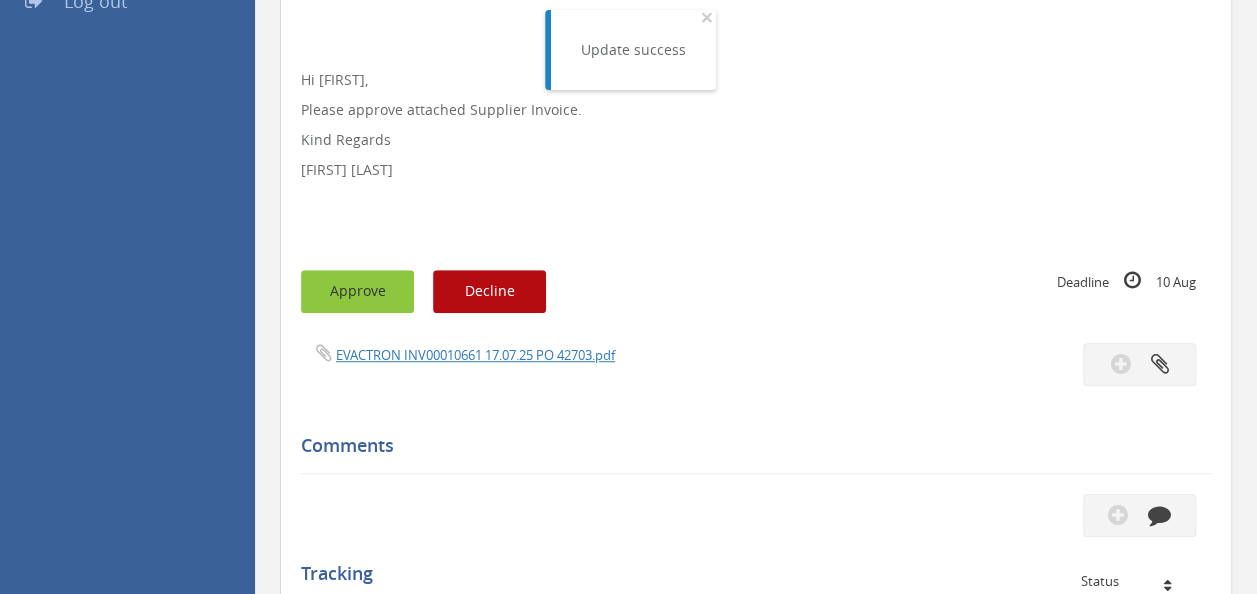 click on "Approve" at bounding box center (357, 291) 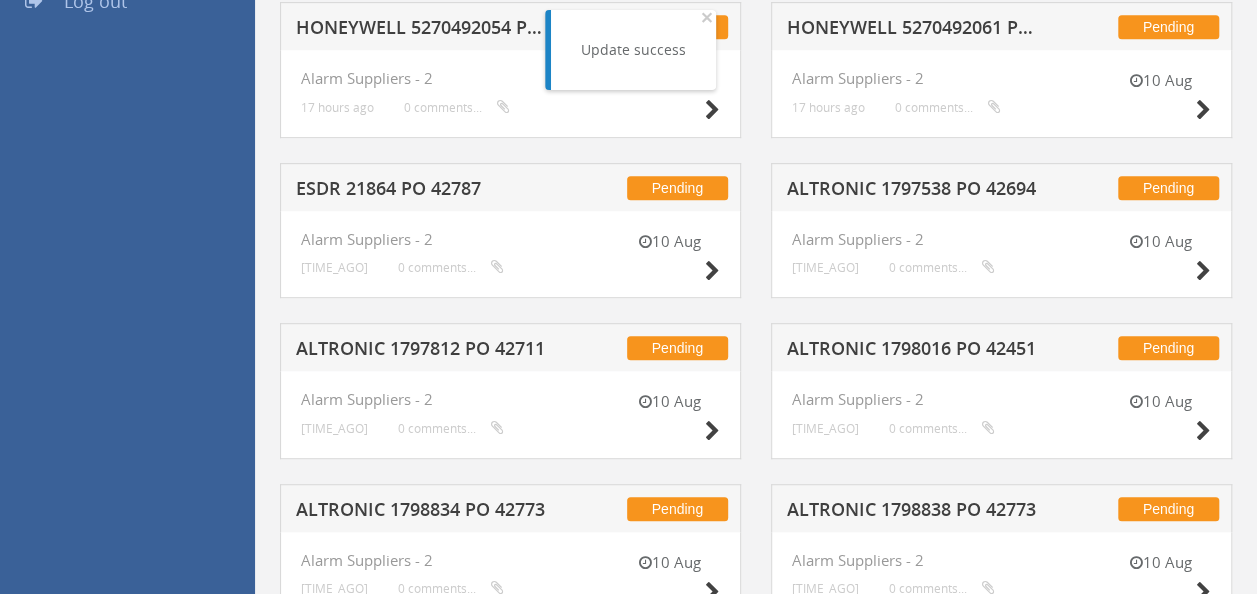 click on "ALTRONIC 1797538 PO 42694" at bounding box center (915, 191) 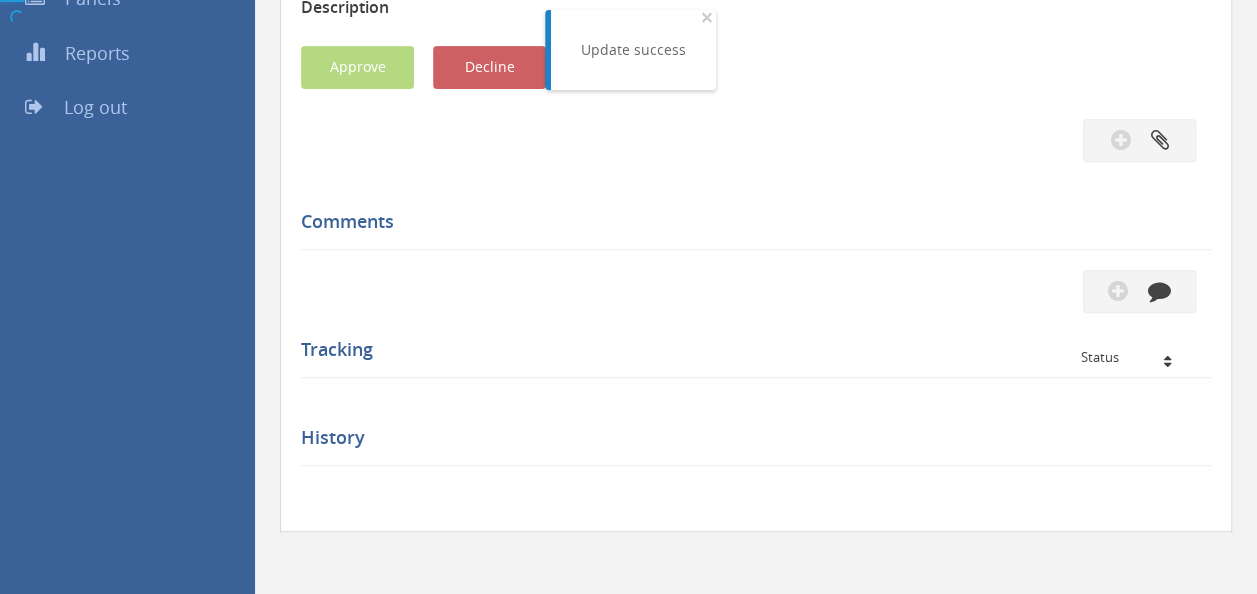 scroll, scrollTop: 474, scrollLeft: 0, axis: vertical 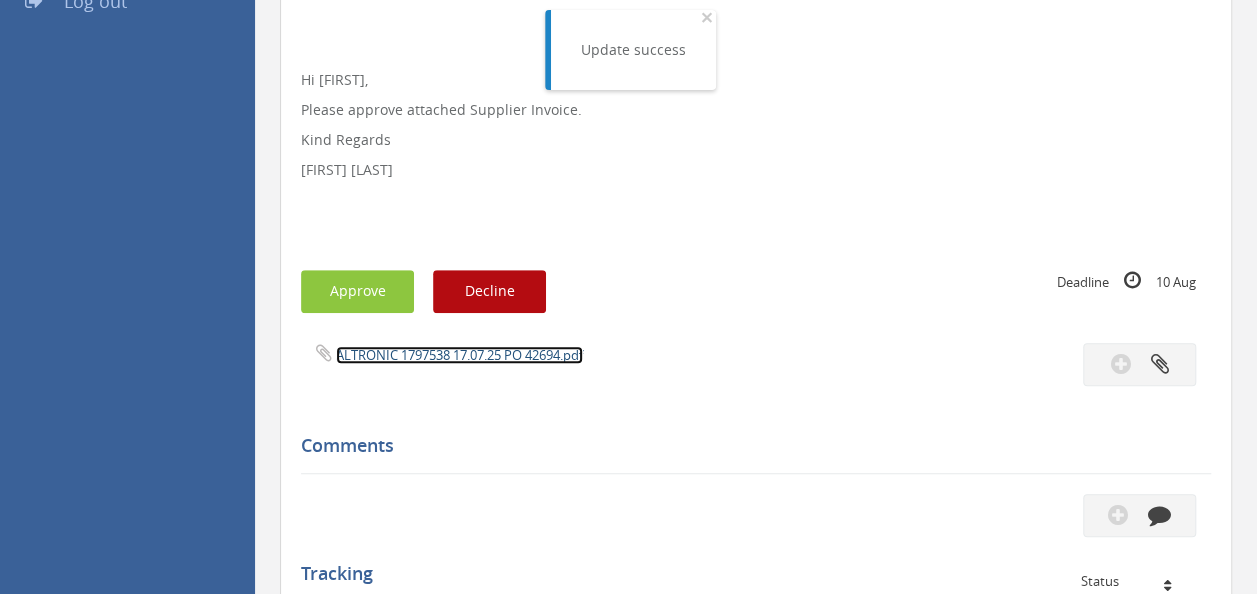 click on "ALTRONIC 1797538 17.07.25 PO 42694.pdf" at bounding box center [459, 355] 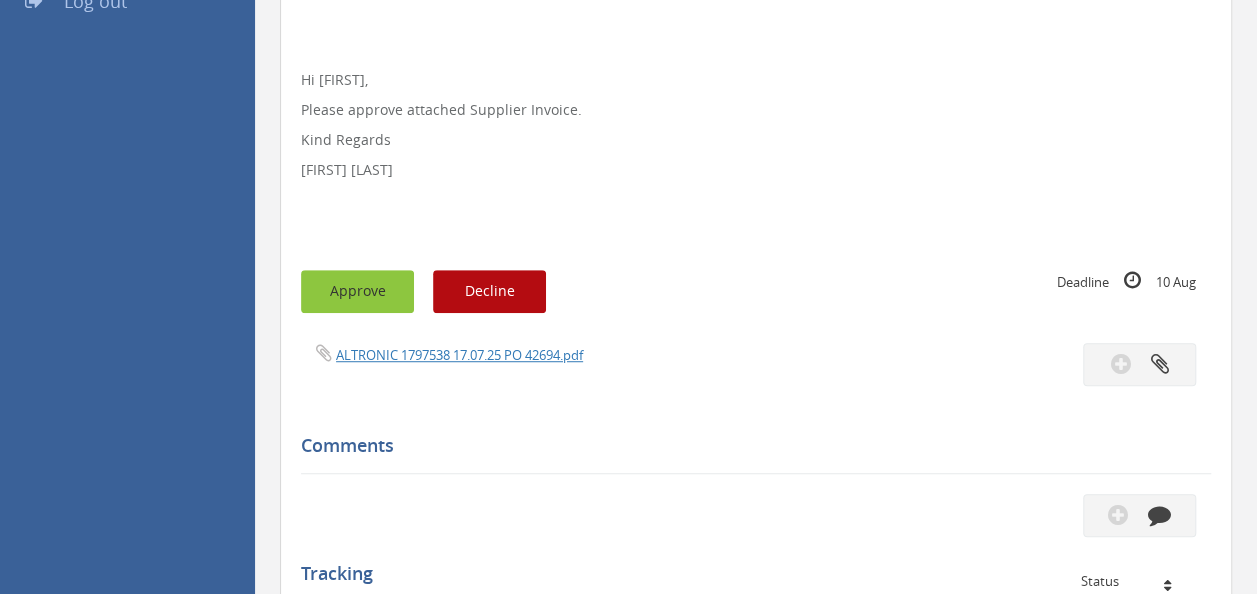click on "Approve" at bounding box center (357, 291) 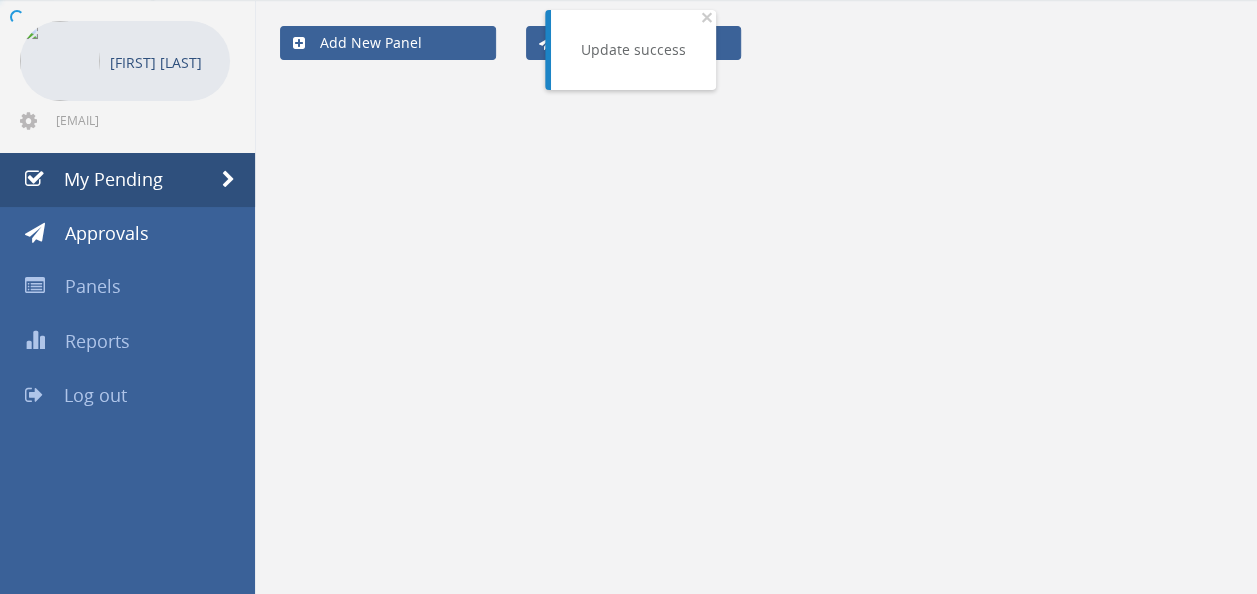 scroll, scrollTop: 474, scrollLeft: 0, axis: vertical 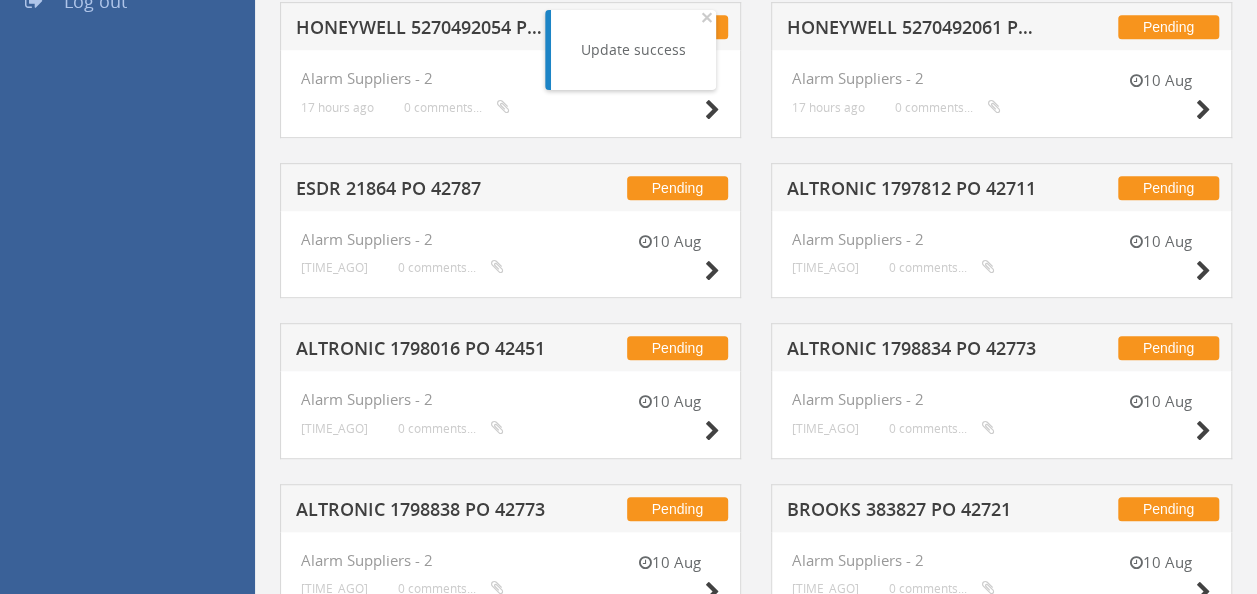 click on "ALTRONIC 1797812 PO 42711" at bounding box center (915, 191) 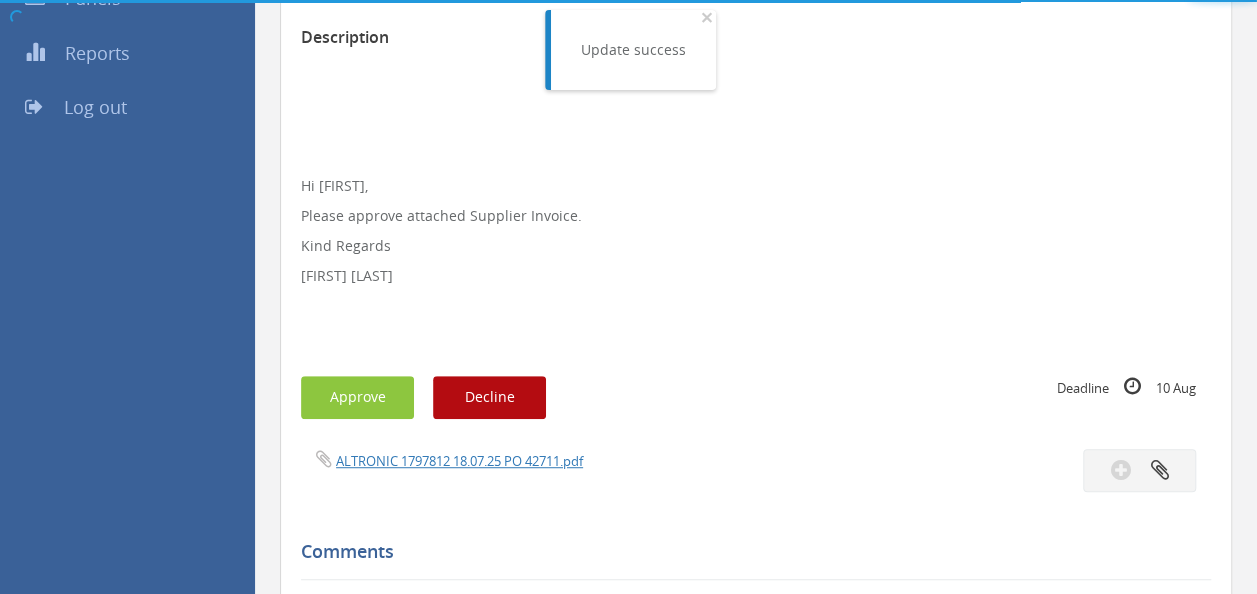 scroll, scrollTop: 474, scrollLeft: 0, axis: vertical 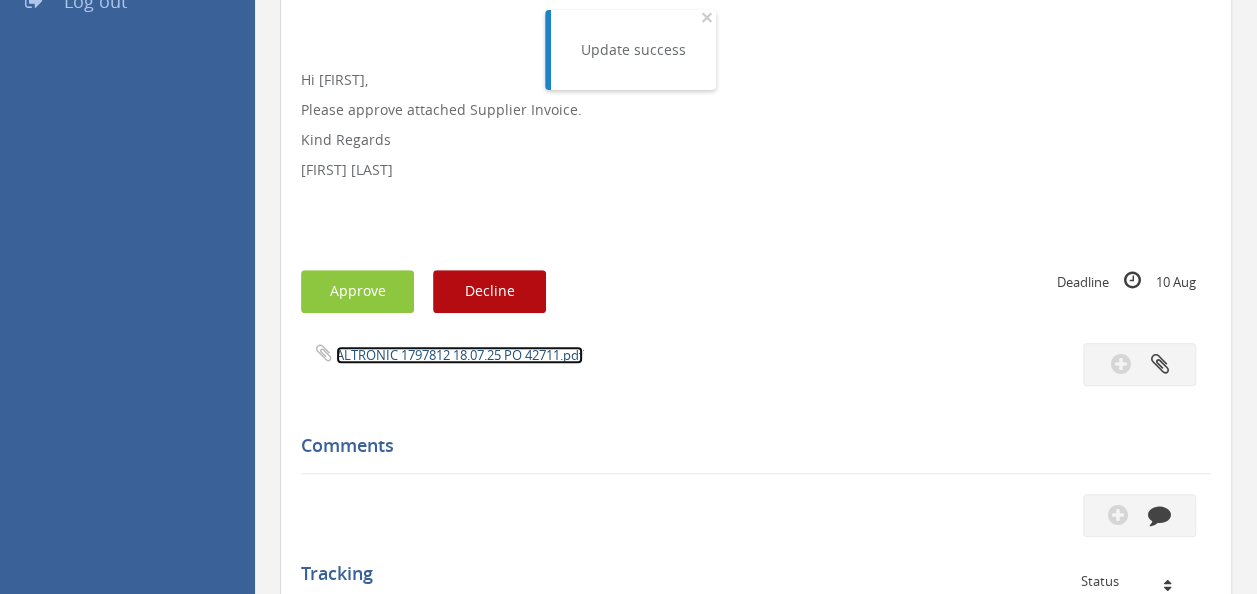 click on "ALTRONIC 1797812 18.07.25 PO 42711.pdf" at bounding box center (459, 355) 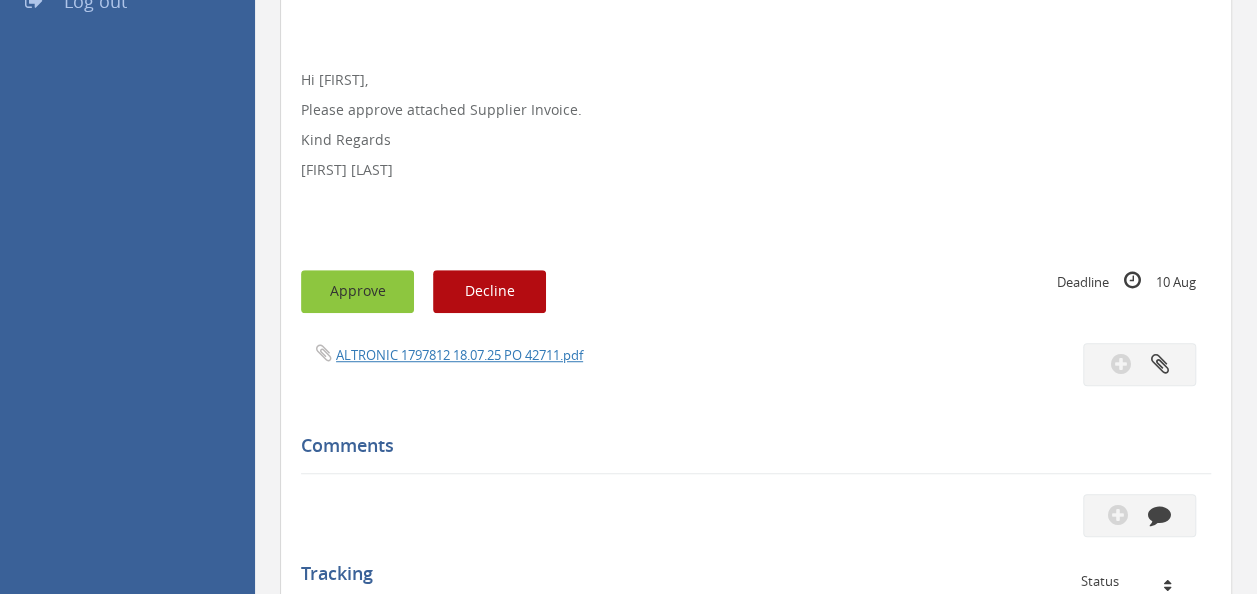 click on "Approve" at bounding box center (357, 291) 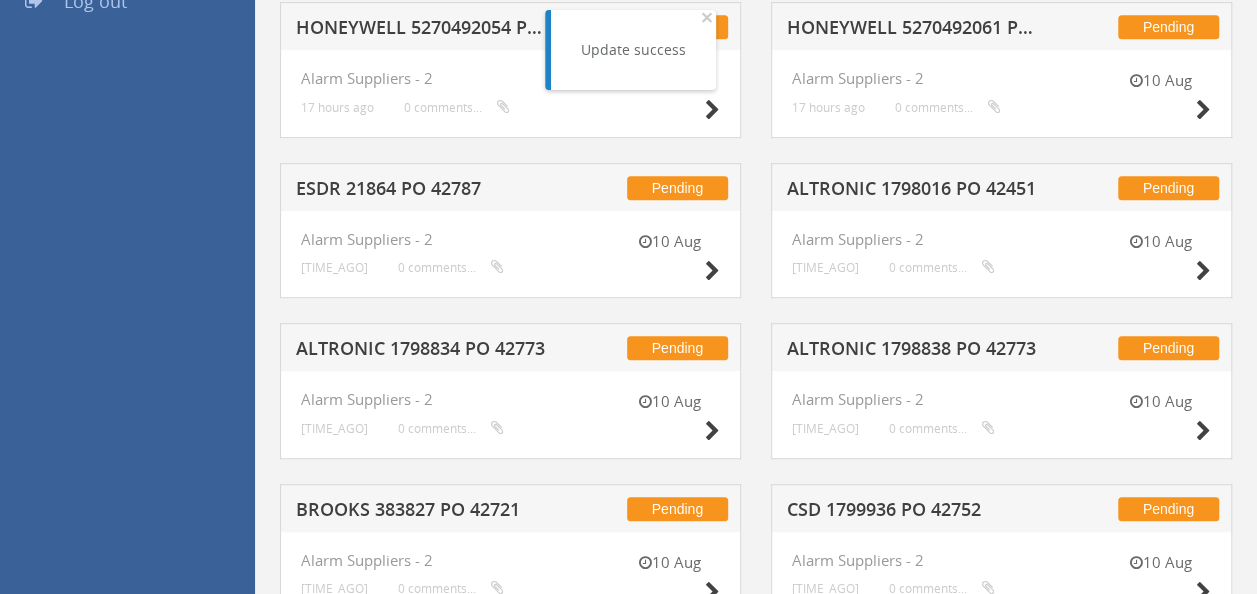 click on "ESDR 21864 PO 42787" at bounding box center (424, 191) 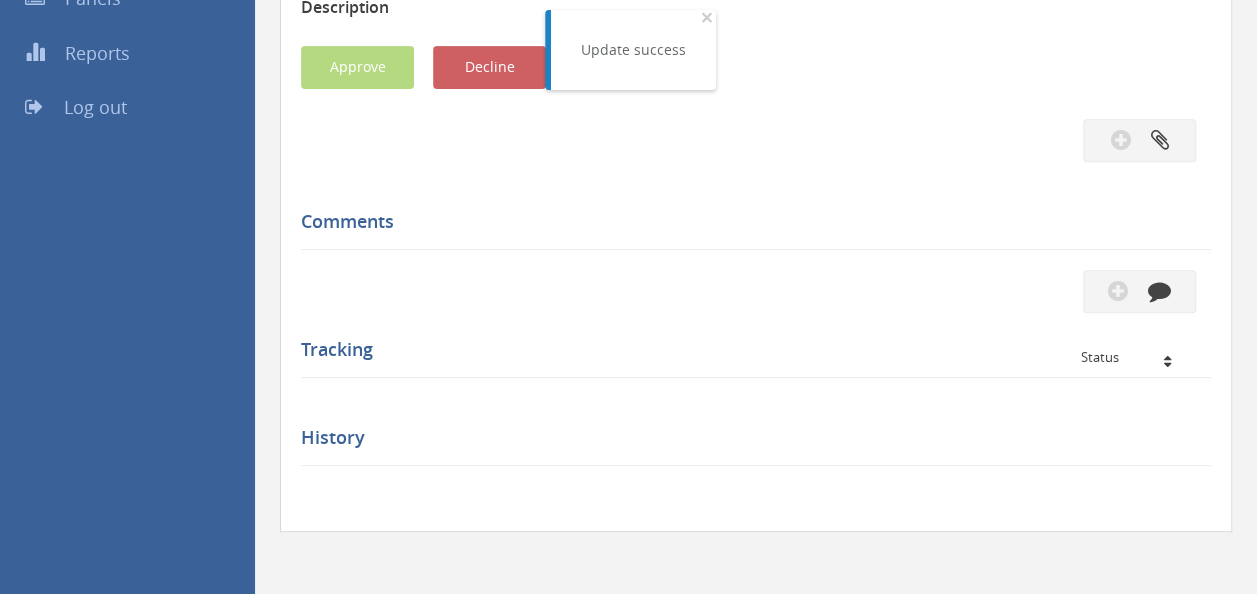 scroll, scrollTop: 474, scrollLeft: 0, axis: vertical 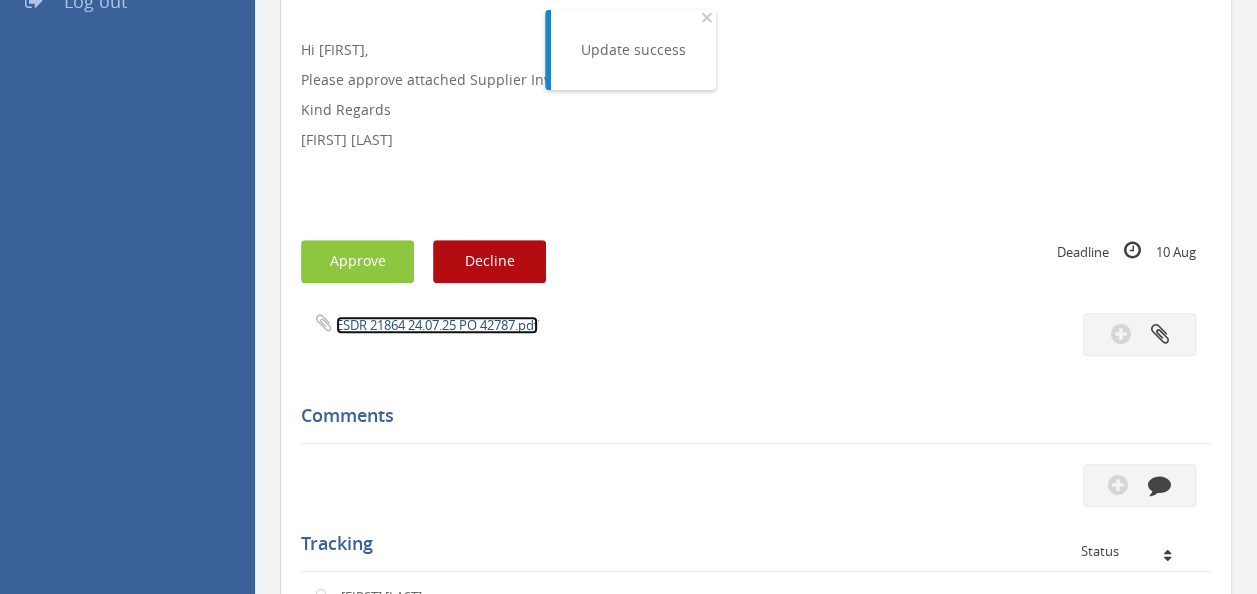 click on "ESDR 21864 24.07.25 PO 42787.pdf" at bounding box center [437, 325] 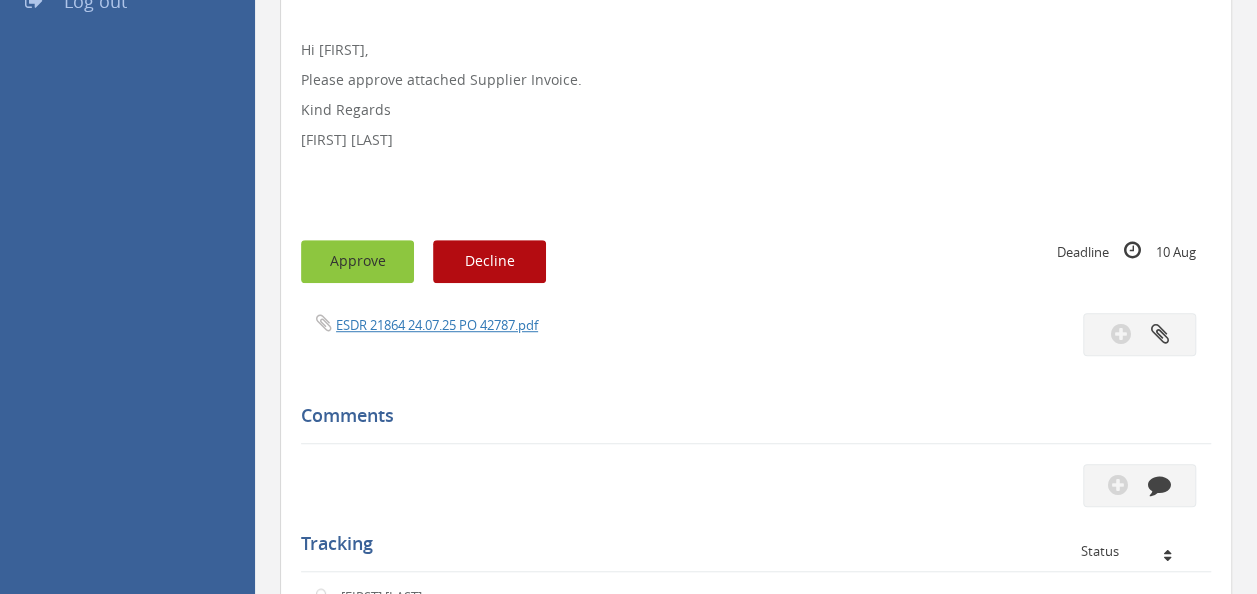 click on "Approve" at bounding box center [357, 261] 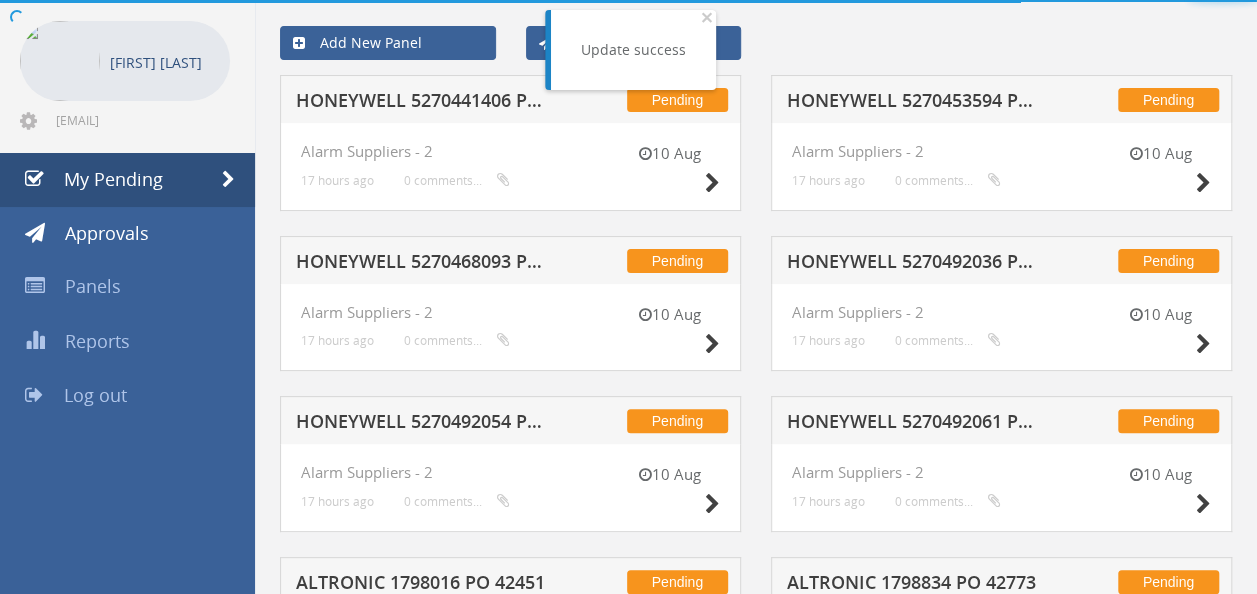 scroll, scrollTop: 474, scrollLeft: 0, axis: vertical 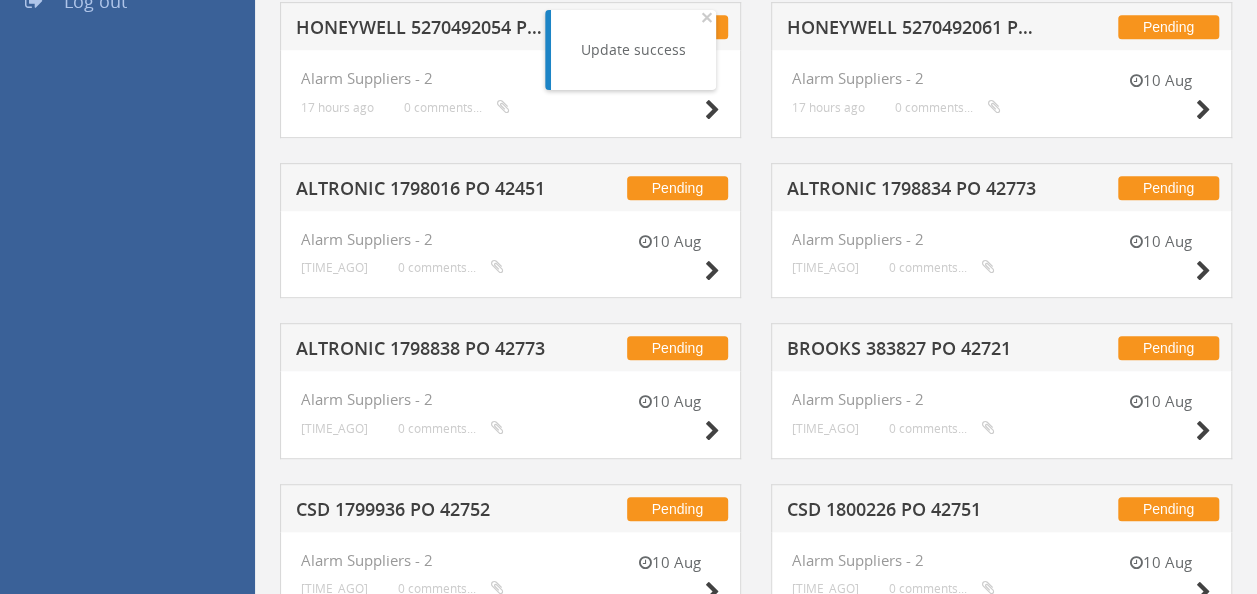 click on "ALTRONIC 1798834 PO 42773" at bounding box center [915, 191] 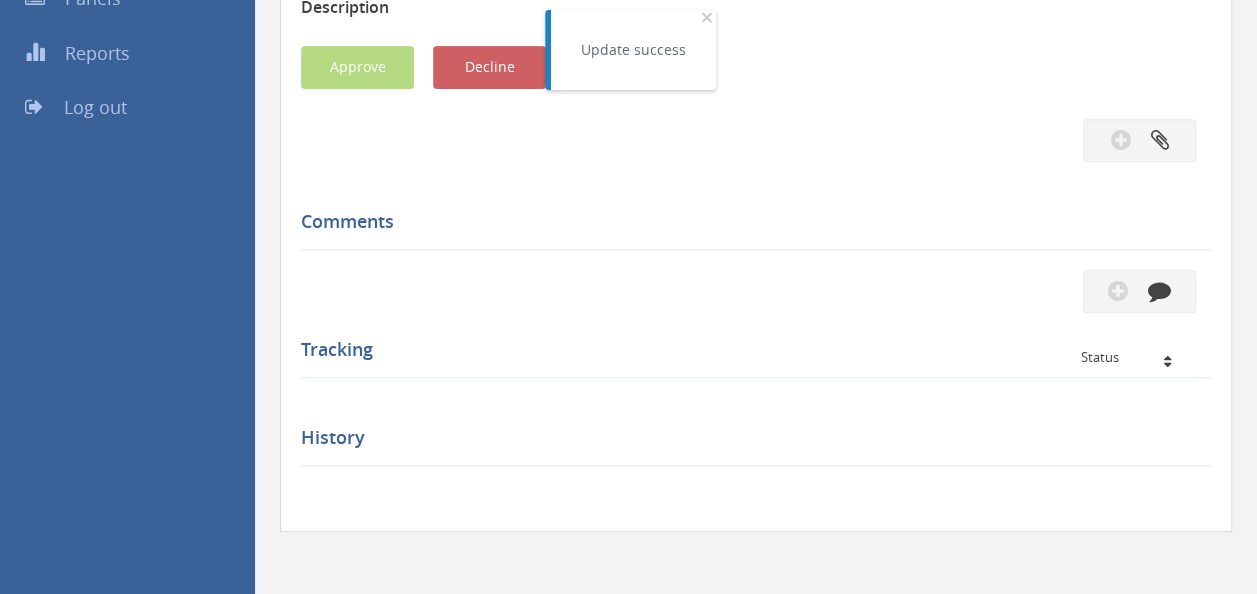 scroll, scrollTop: 474, scrollLeft: 0, axis: vertical 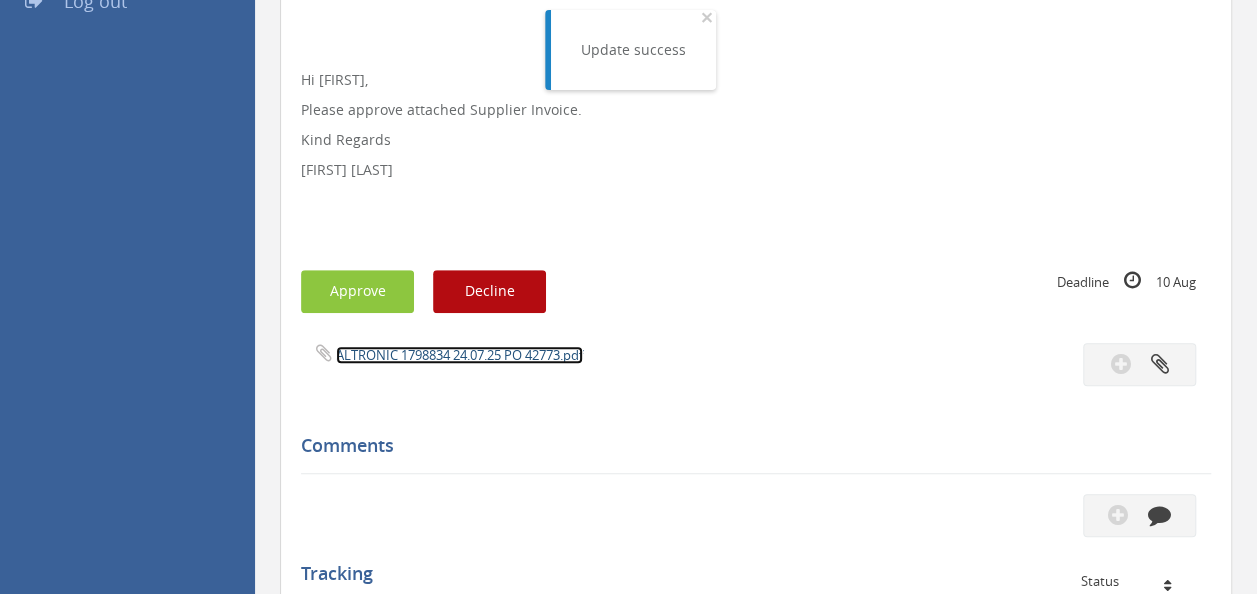 click on "ALTRONIC 1798834 24.07.25 PO 42773.pdf" at bounding box center [459, 355] 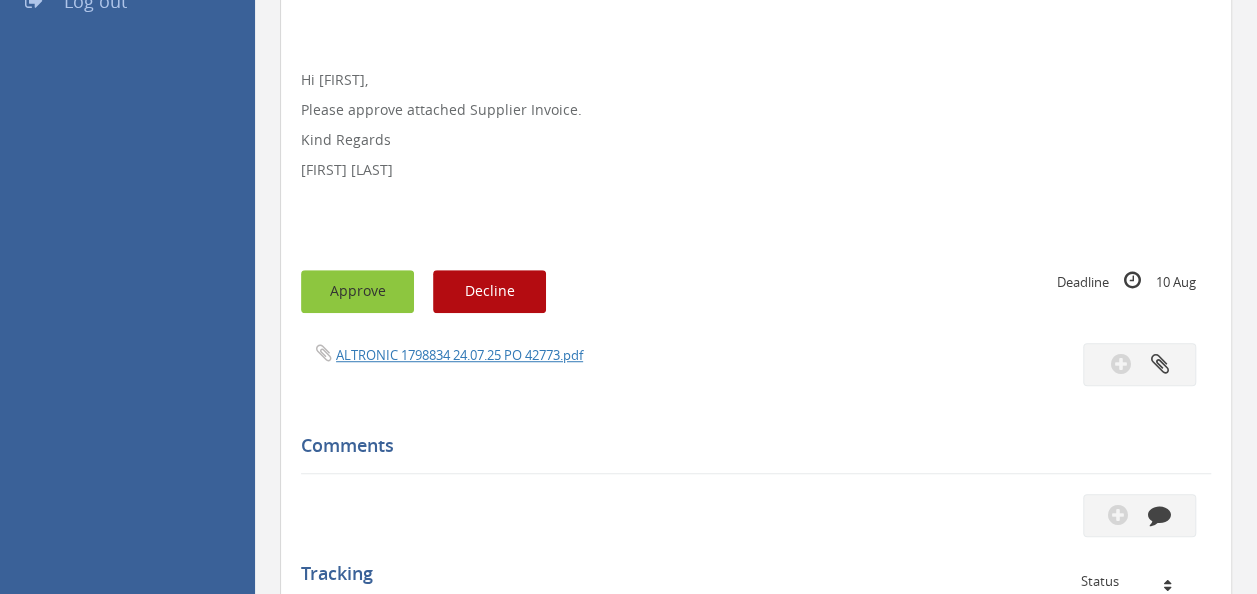 click on "Approve" at bounding box center [357, 291] 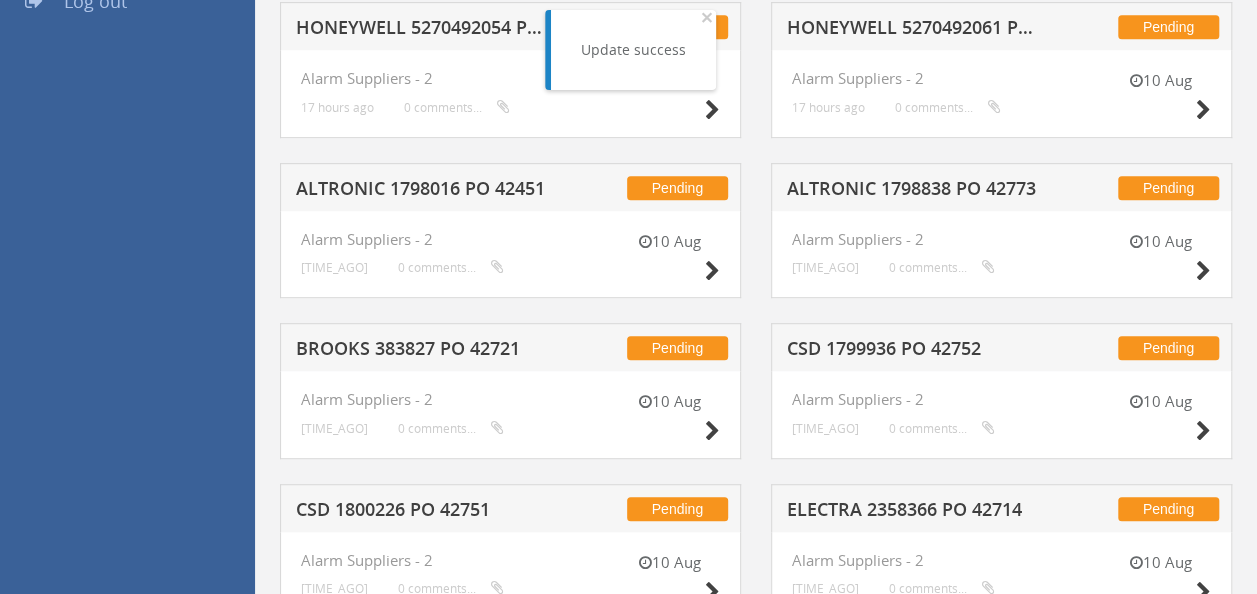 click on "ALTRONIC 1798016 PO 42451" at bounding box center (424, 191) 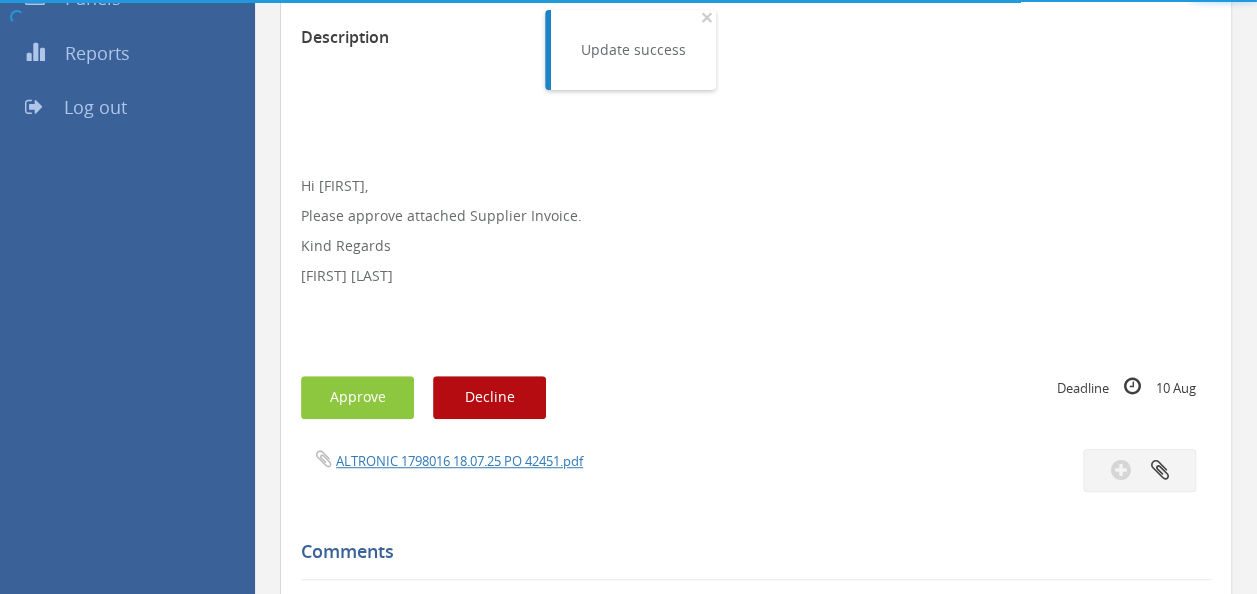 scroll, scrollTop: 474, scrollLeft: 0, axis: vertical 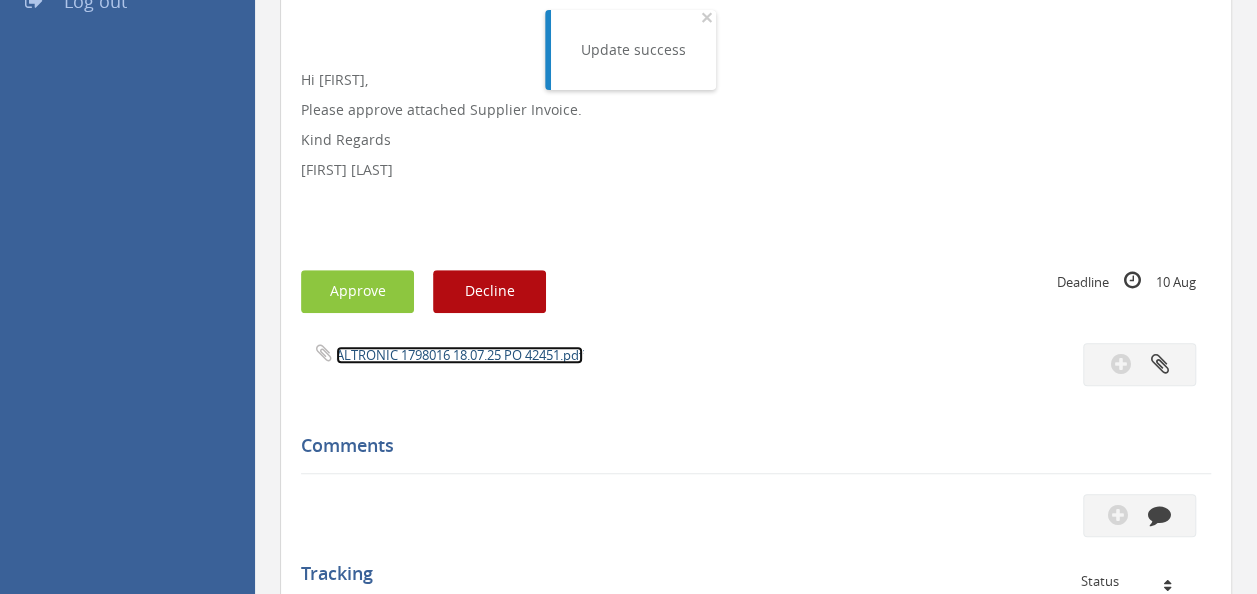 click on "ALTRONIC 1798016 18.07.25 PO 42451.pdf" at bounding box center (459, 355) 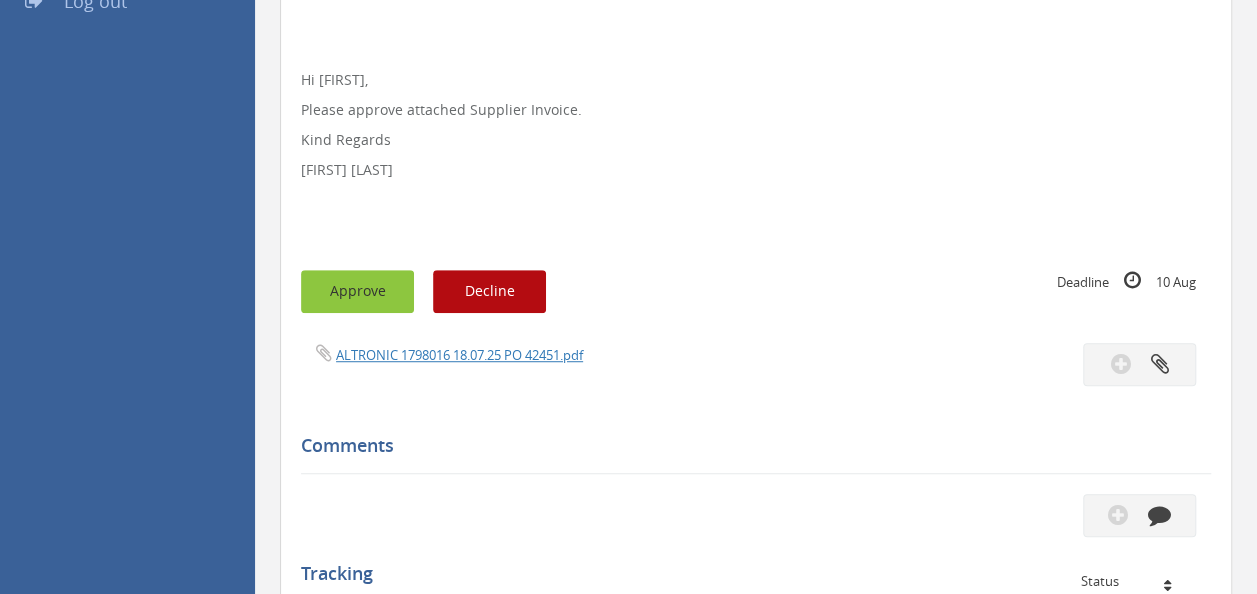 click on "Approve" at bounding box center [357, 291] 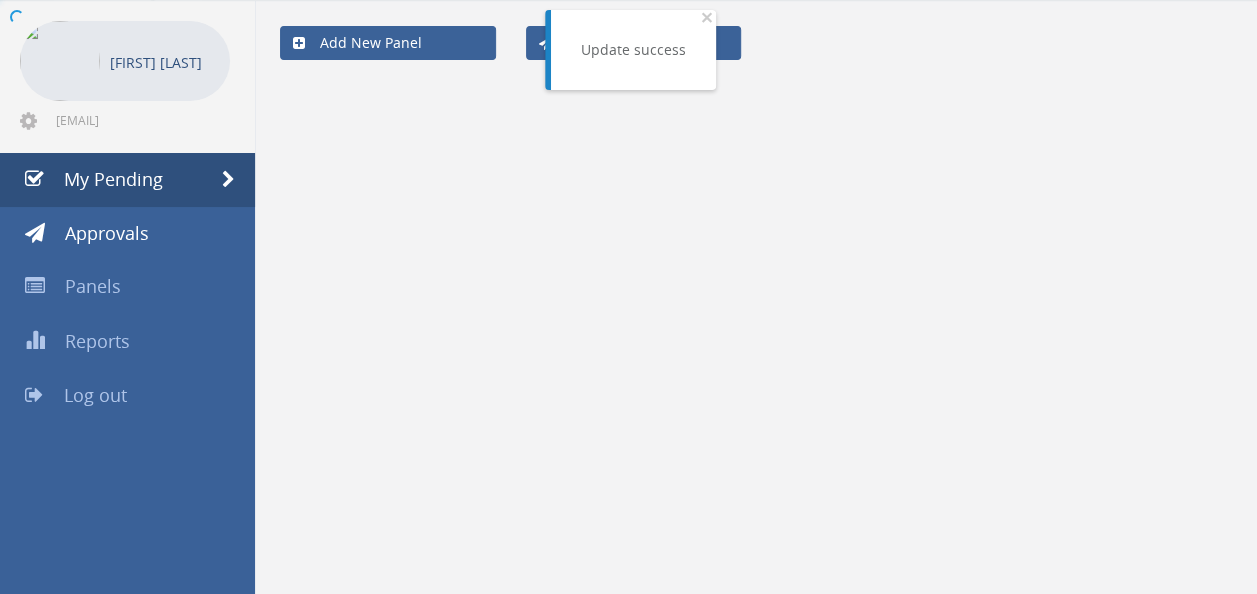 scroll, scrollTop: 474, scrollLeft: 0, axis: vertical 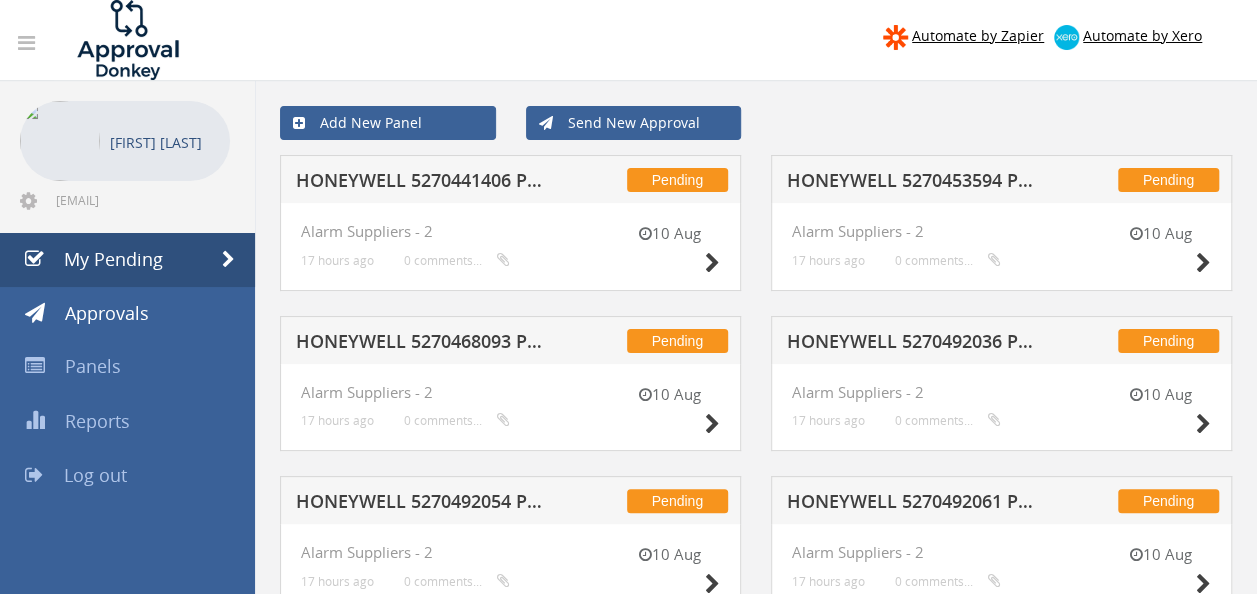 click on "HONEYWELL 5270453594 PO 42683" at bounding box center (915, 183) 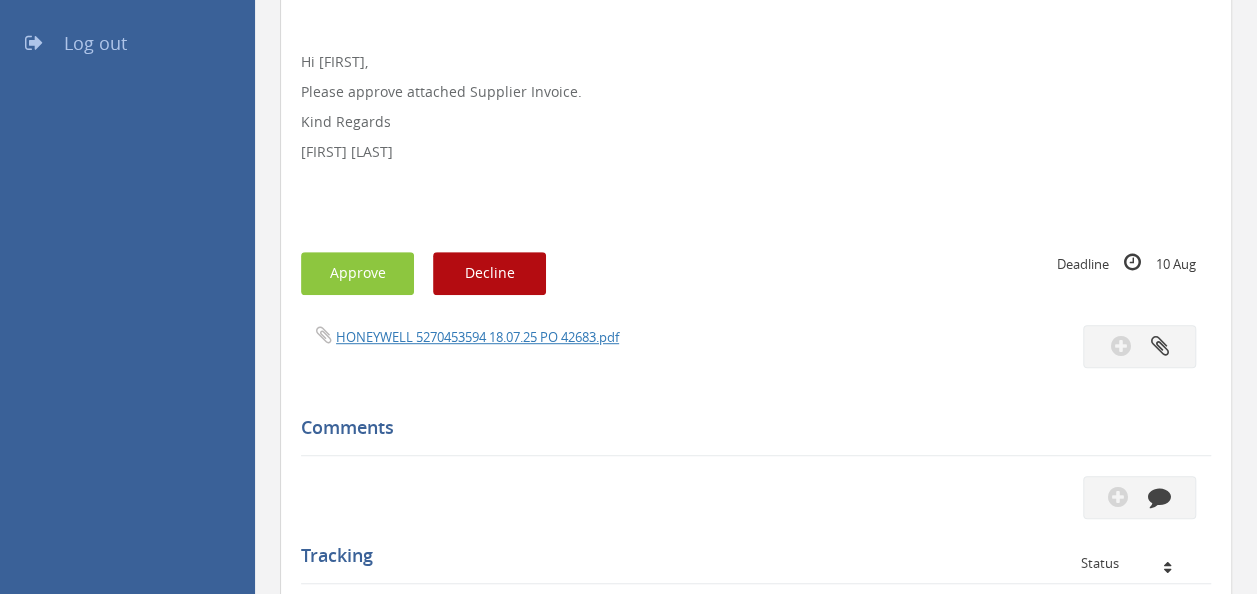 scroll, scrollTop: 434, scrollLeft: 0, axis: vertical 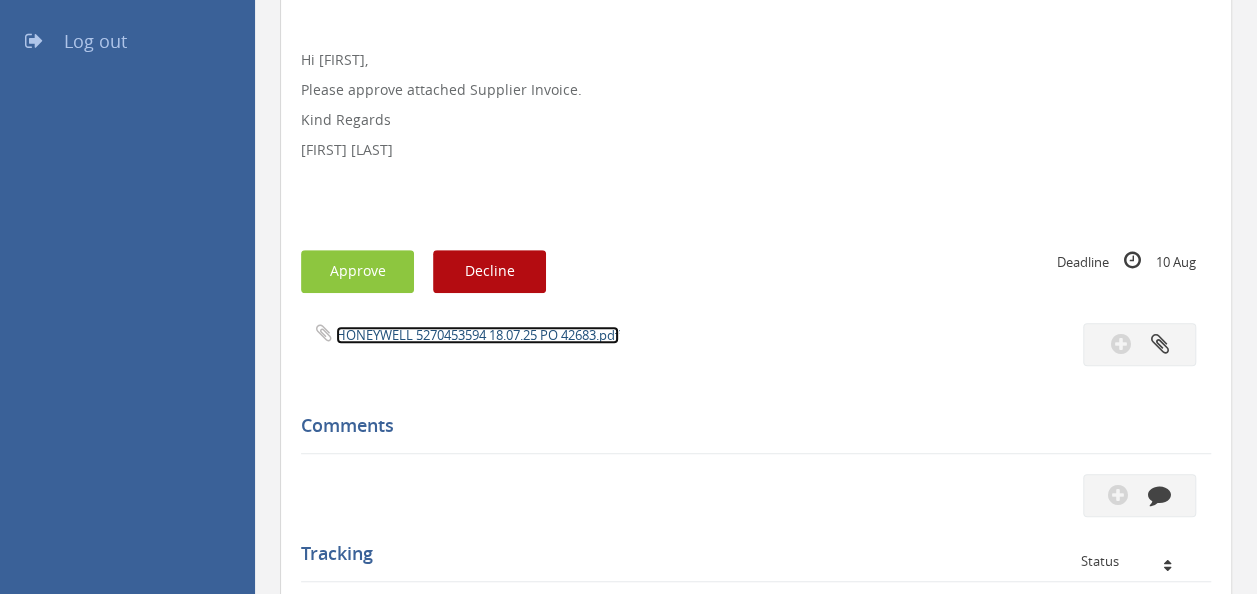 click on "HONEYWELL 5270453594 18.07.25 PO 42683.pdf" at bounding box center [477, 335] 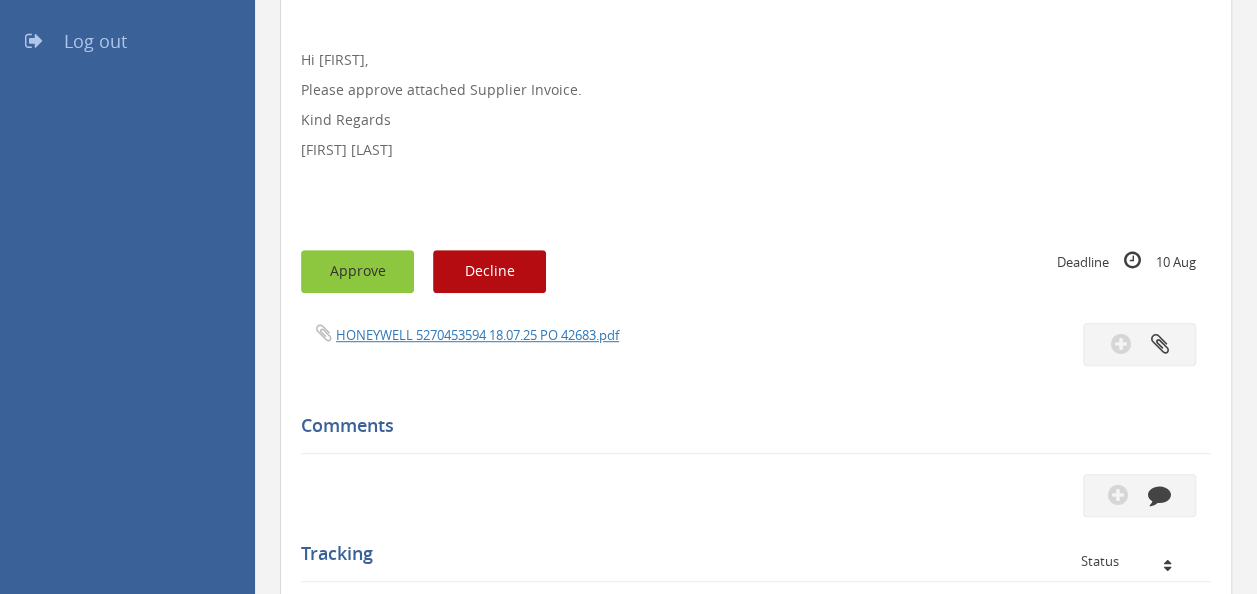 click on "Approve" at bounding box center (357, 271) 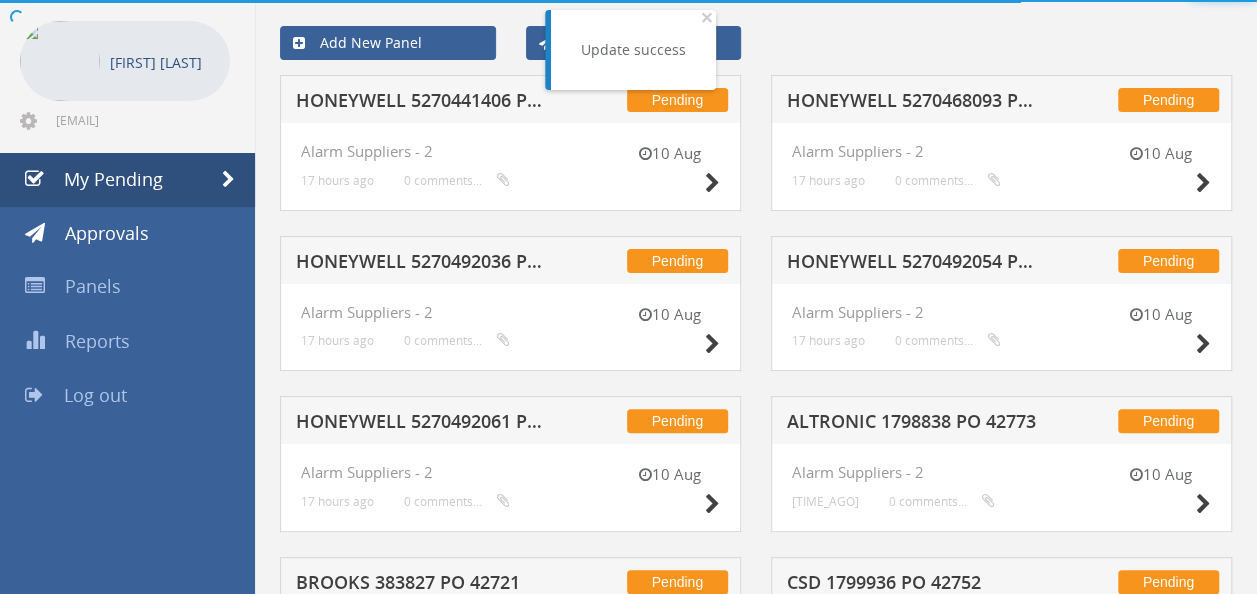 scroll, scrollTop: 434, scrollLeft: 0, axis: vertical 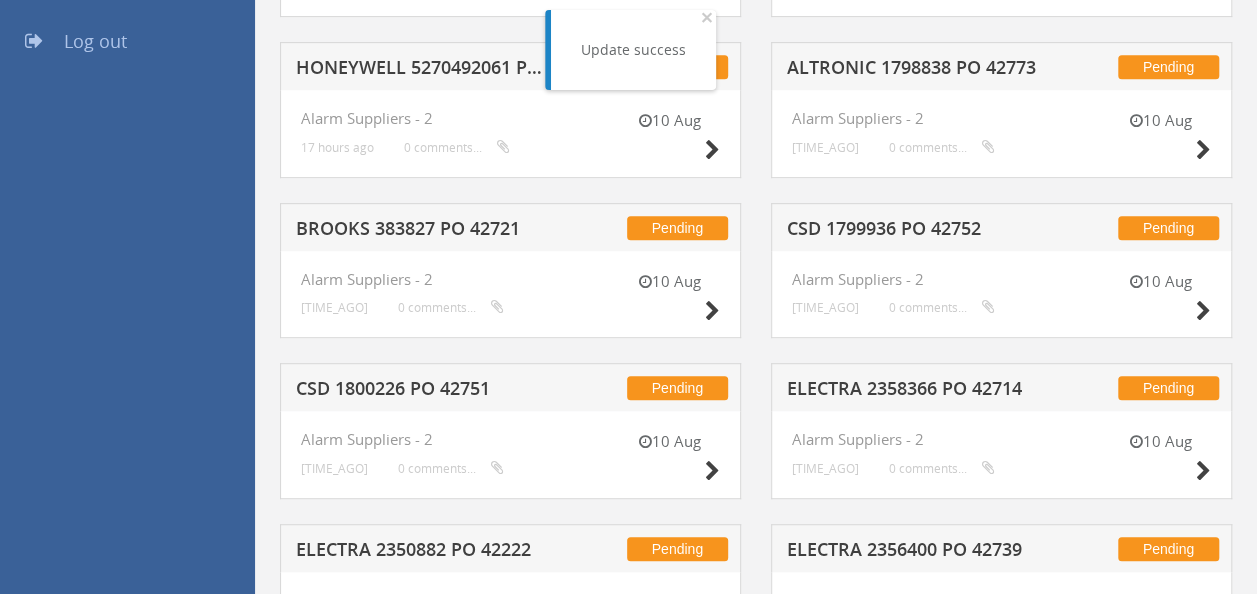 click on "CSD 1799936 PO 42752" at bounding box center (915, 231) 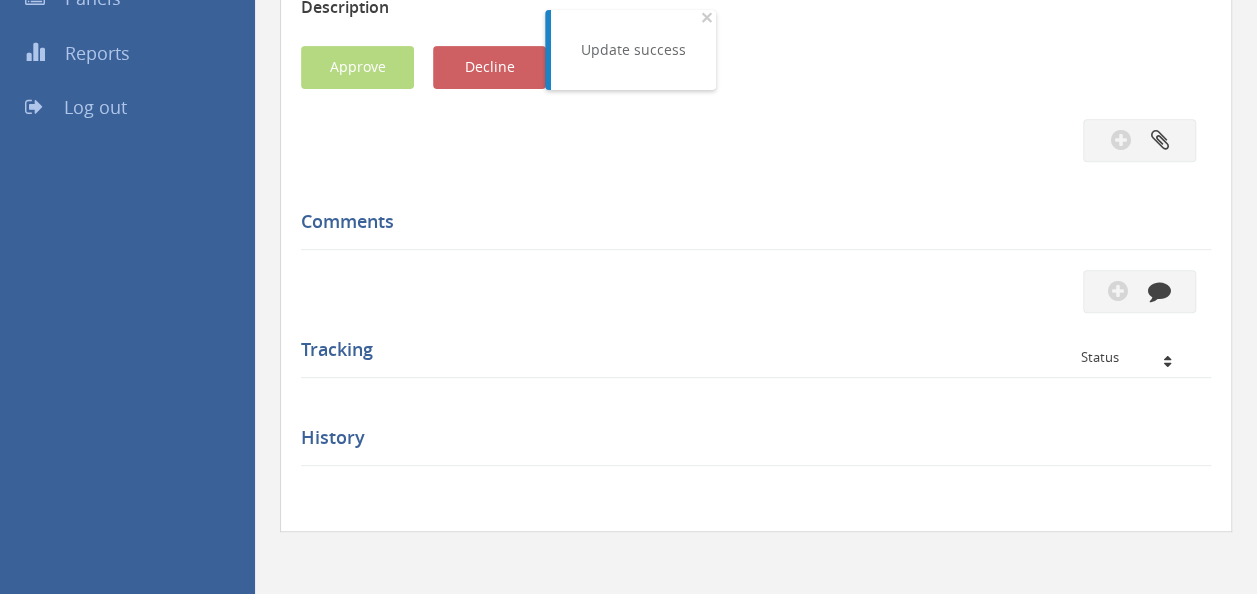 scroll, scrollTop: 434, scrollLeft: 0, axis: vertical 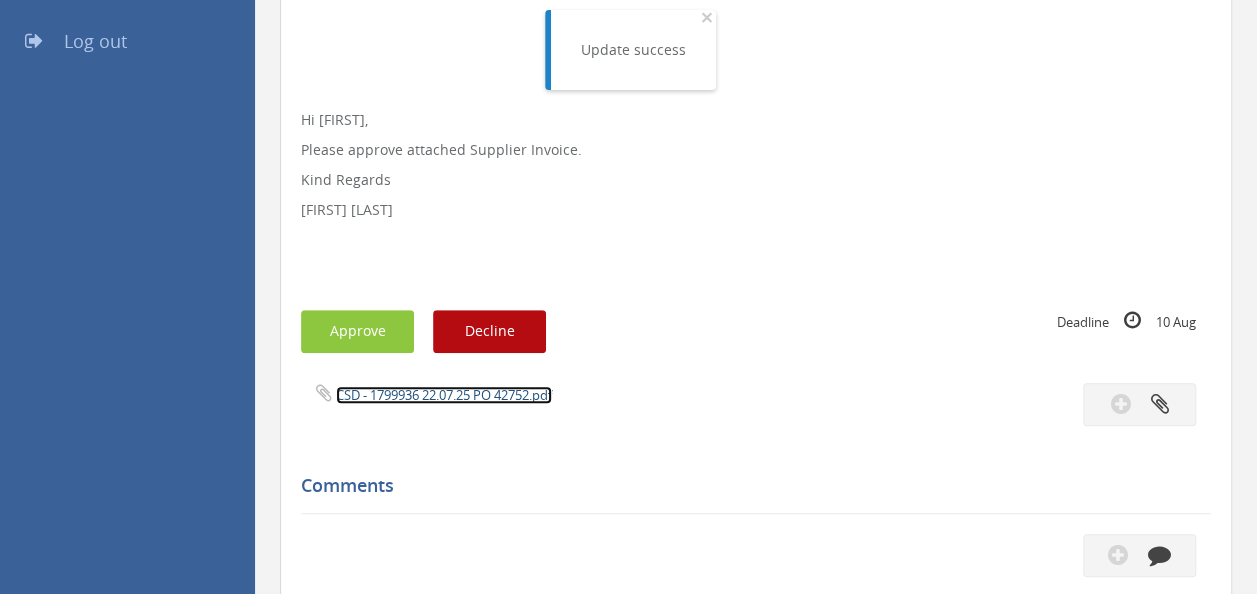 click on "CSD - 1799936 22.07.25 PO 42752.pdf" at bounding box center [444, 395] 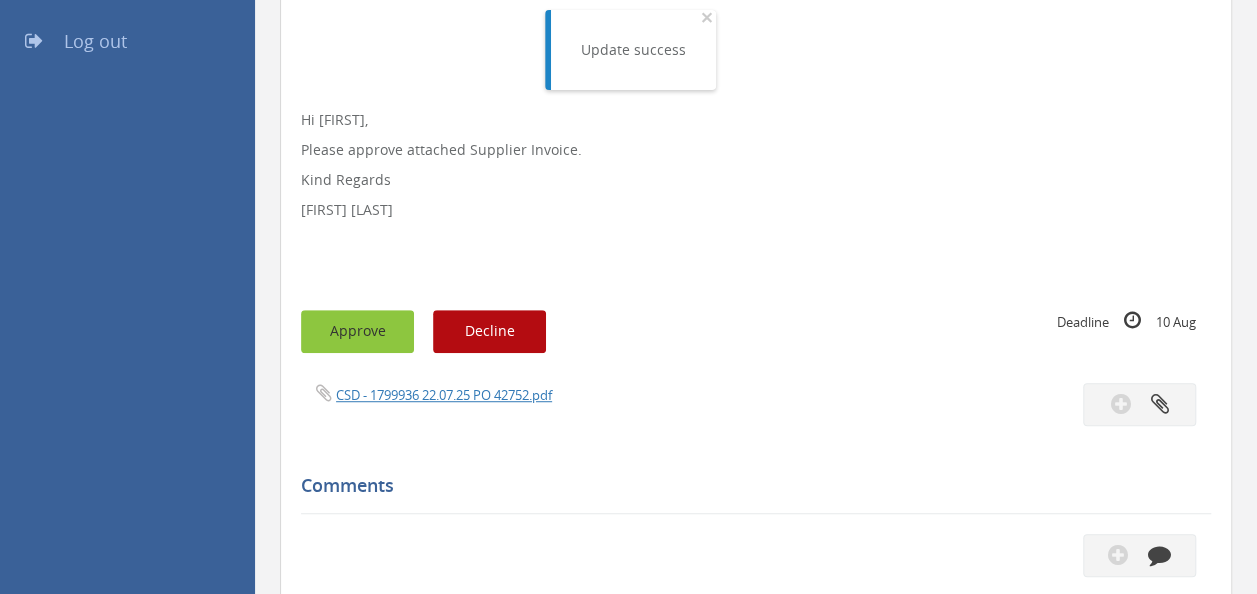 click on "Approve" at bounding box center (357, 331) 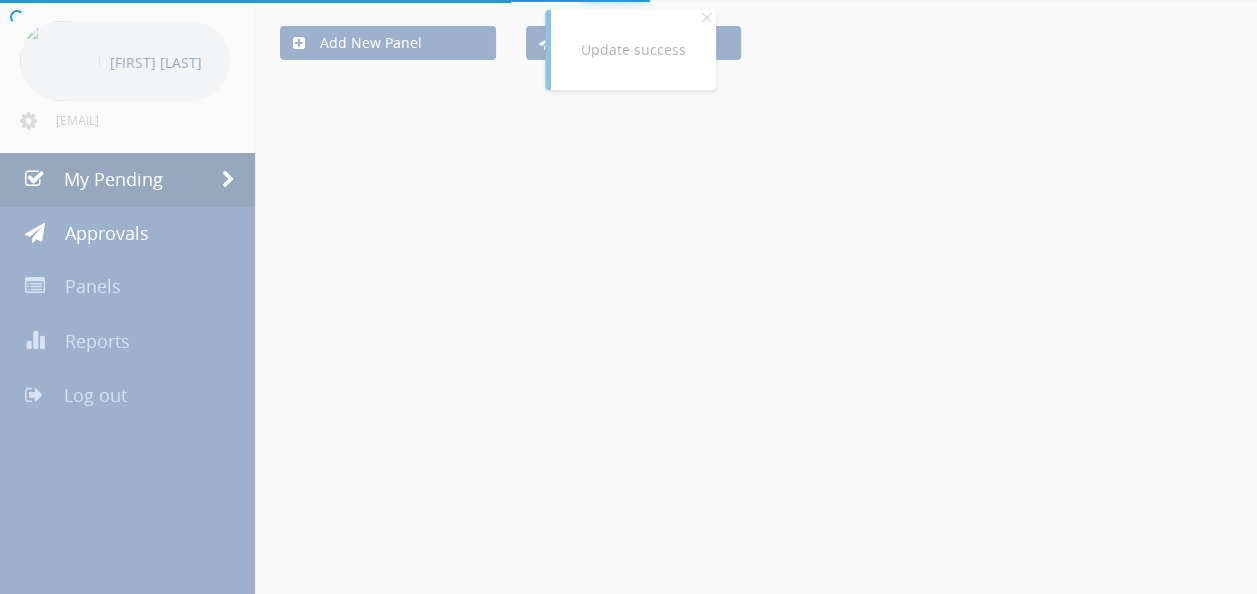 scroll, scrollTop: 434, scrollLeft: 0, axis: vertical 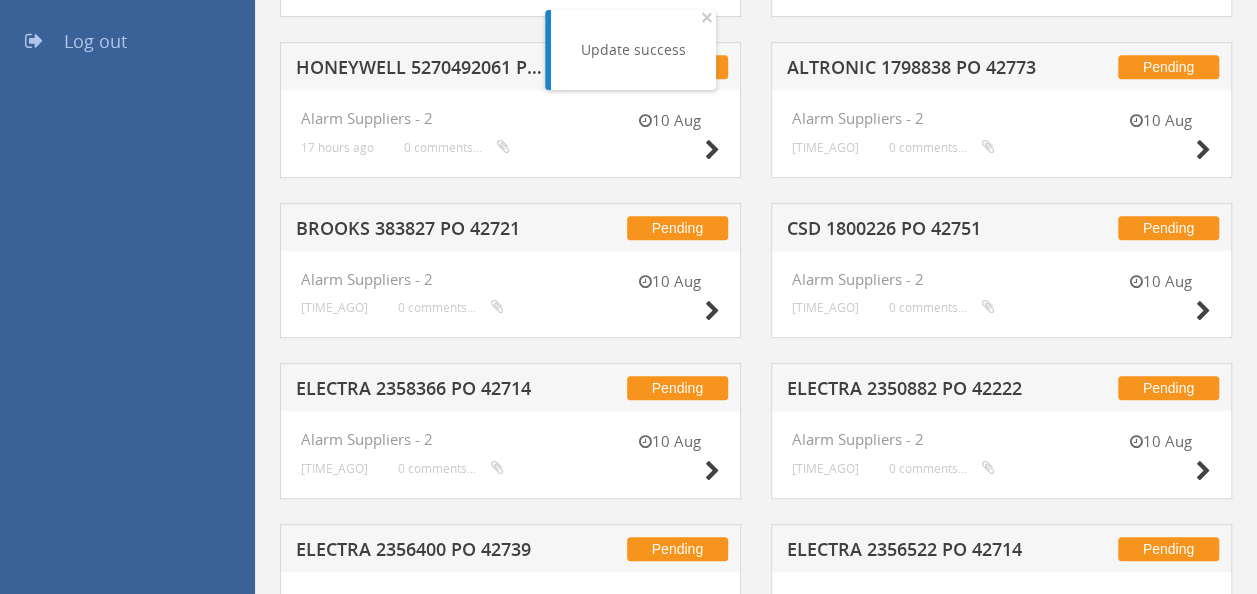 click on "CSD 1800226 PO 42751" at bounding box center [915, 231] 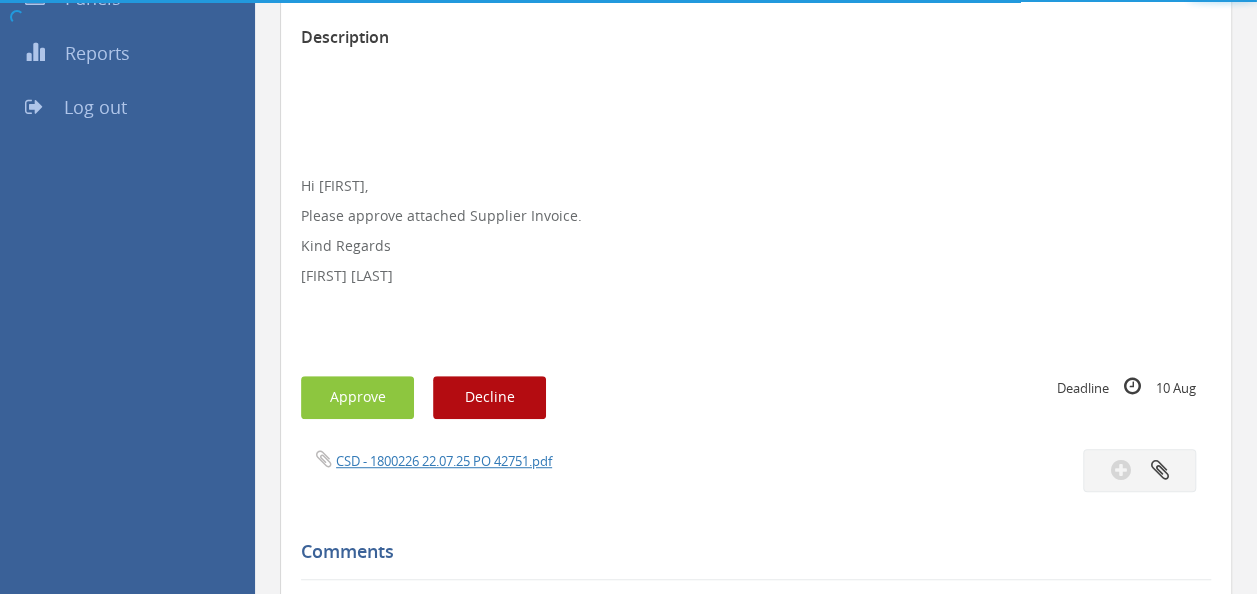 scroll, scrollTop: 434, scrollLeft: 0, axis: vertical 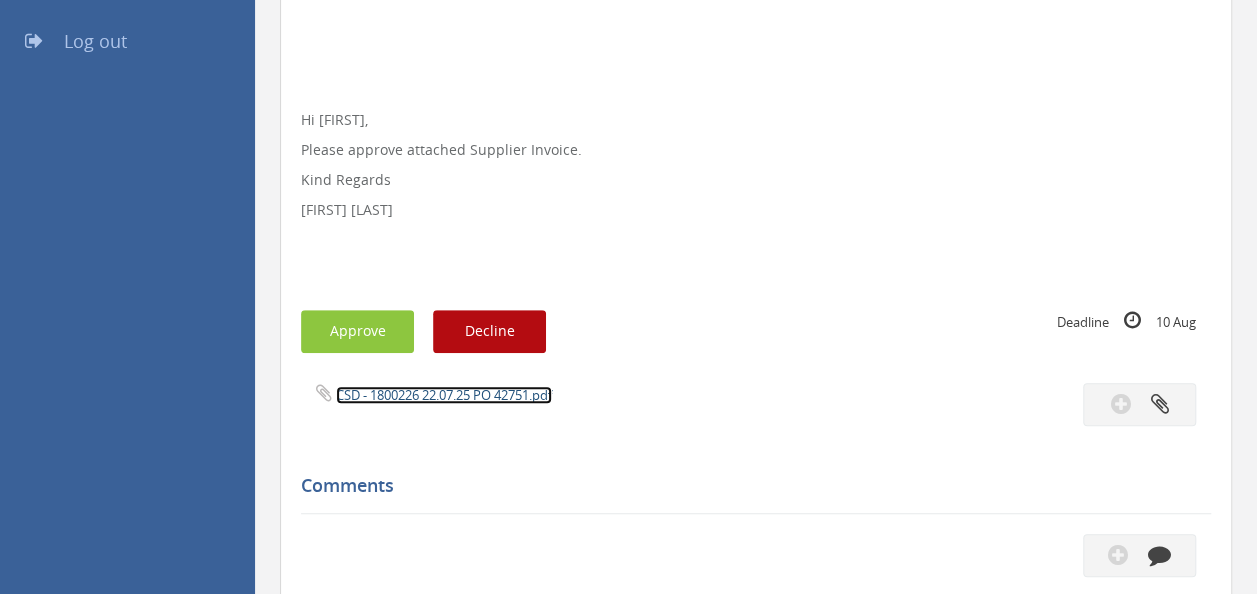 click on "CSD - 1800226 22.07.25 PO 42751.pdf" at bounding box center [444, 395] 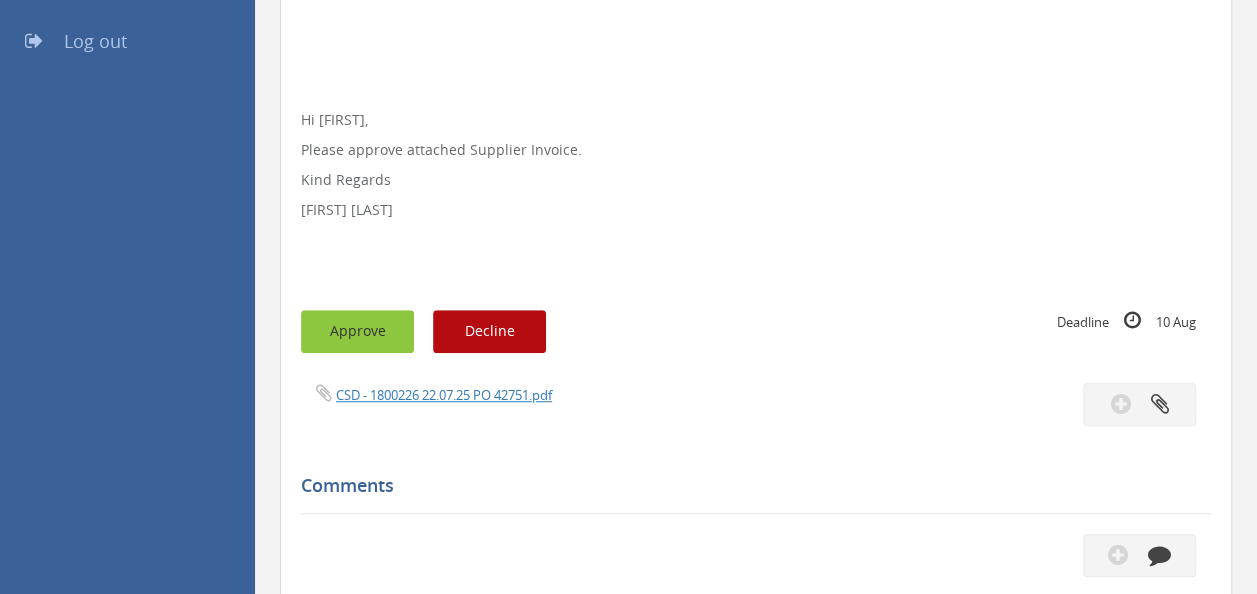 click on "Approve" at bounding box center (357, 331) 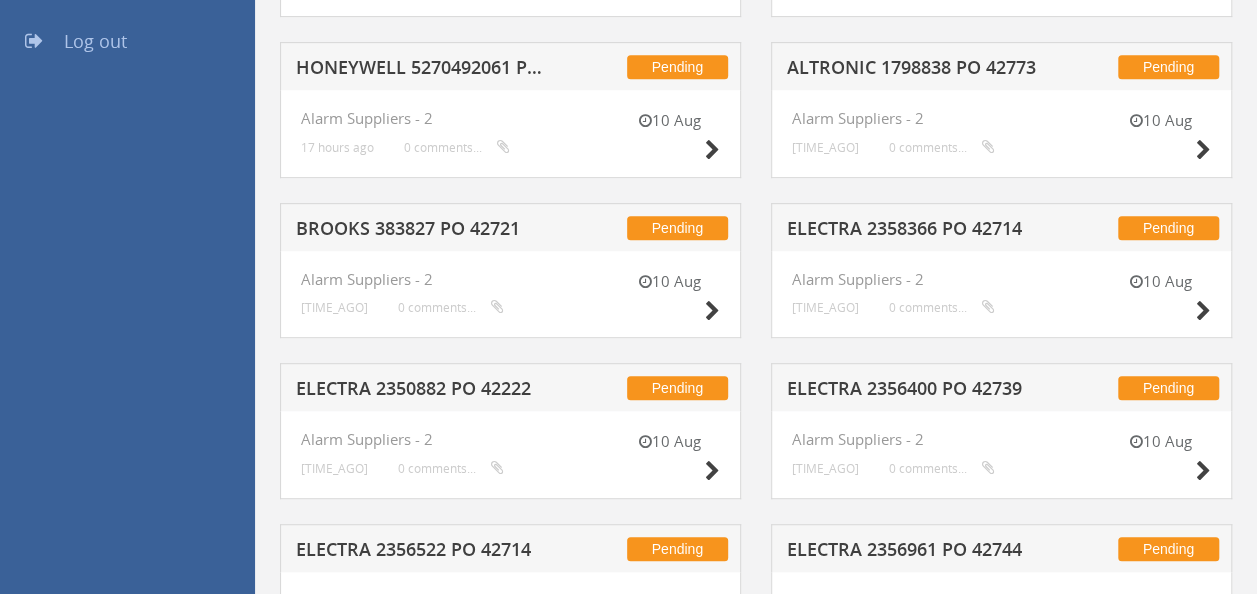 click on "BROOKS 383827 PO 42721" at bounding box center [424, 231] 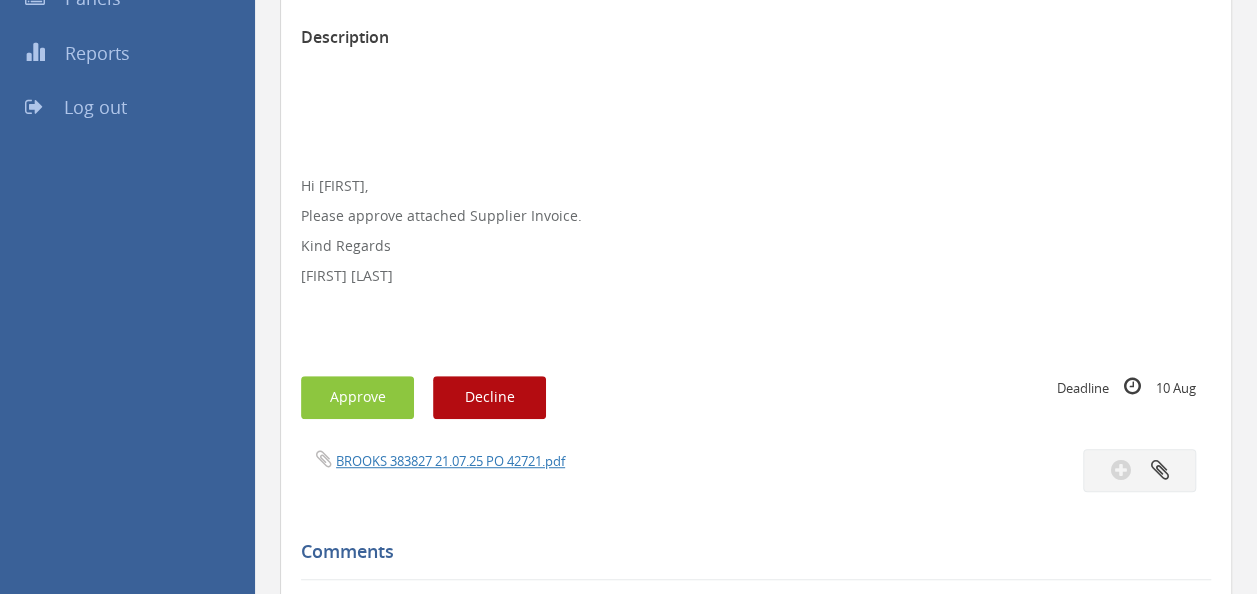 scroll, scrollTop: 434, scrollLeft: 0, axis: vertical 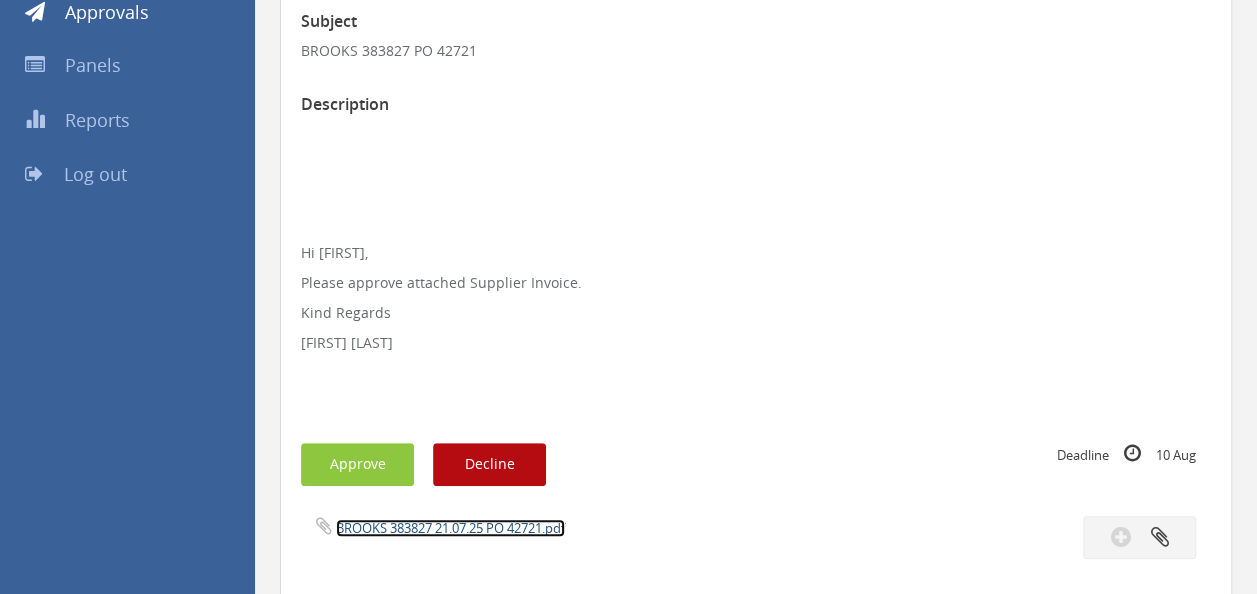click on "BROOKS 383827 21.07.25 PO 42721.pdf" at bounding box center (450, 528) 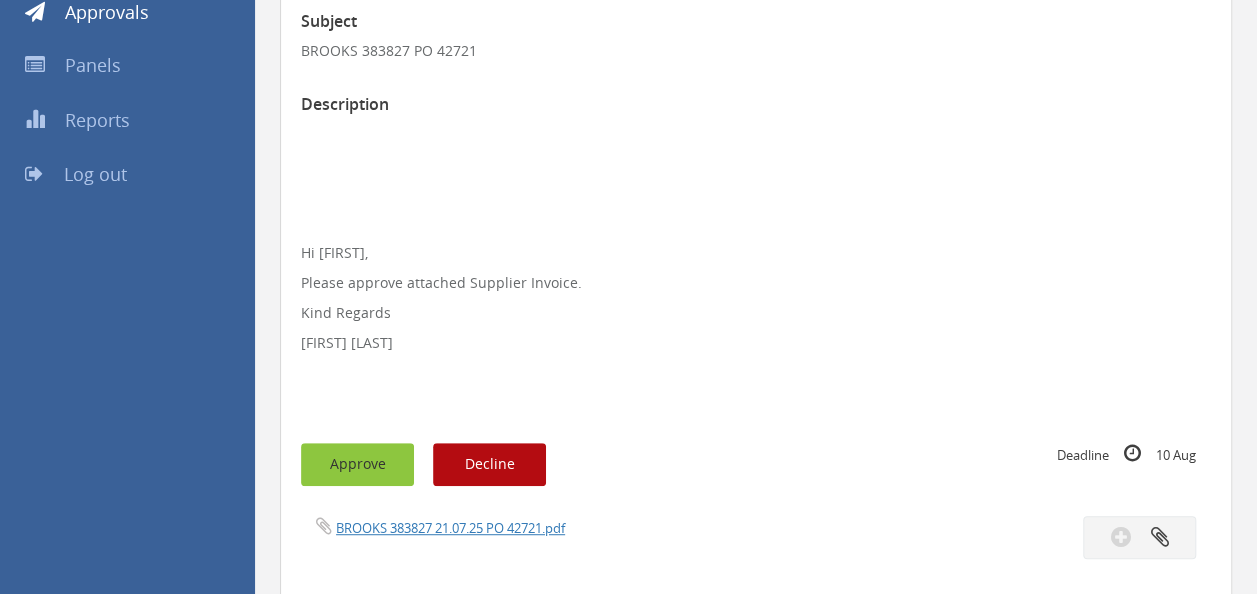 click on "Approve" at bounding box center [357, 464] 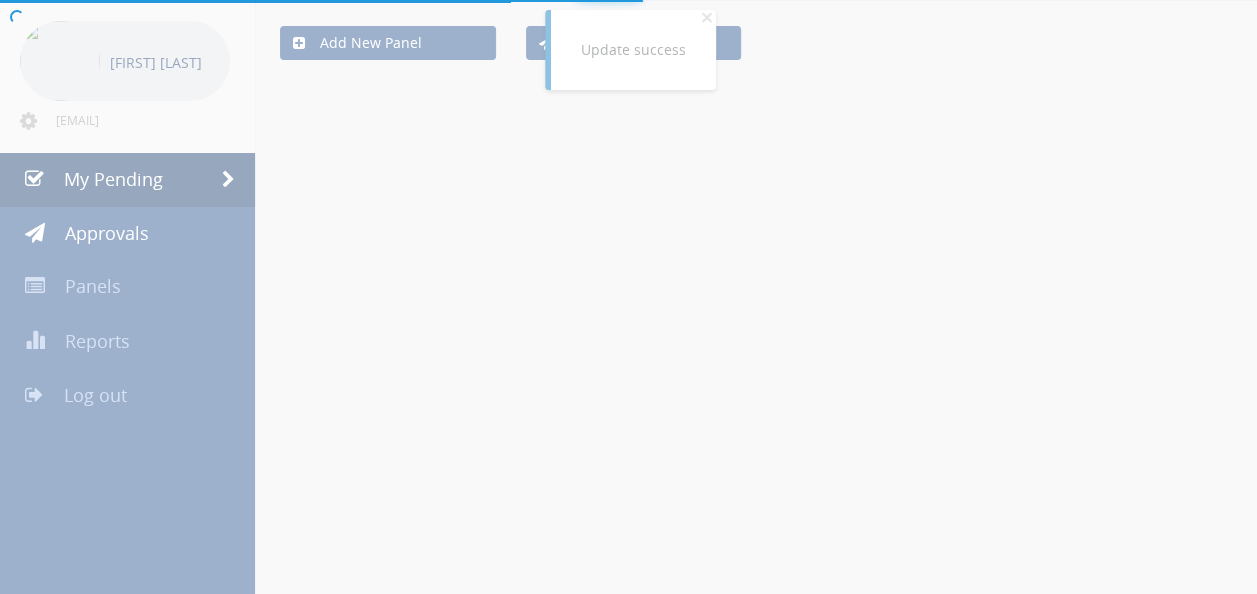 scroll, scrollTop: 301, scrollLeft: 0, axis: vertical 